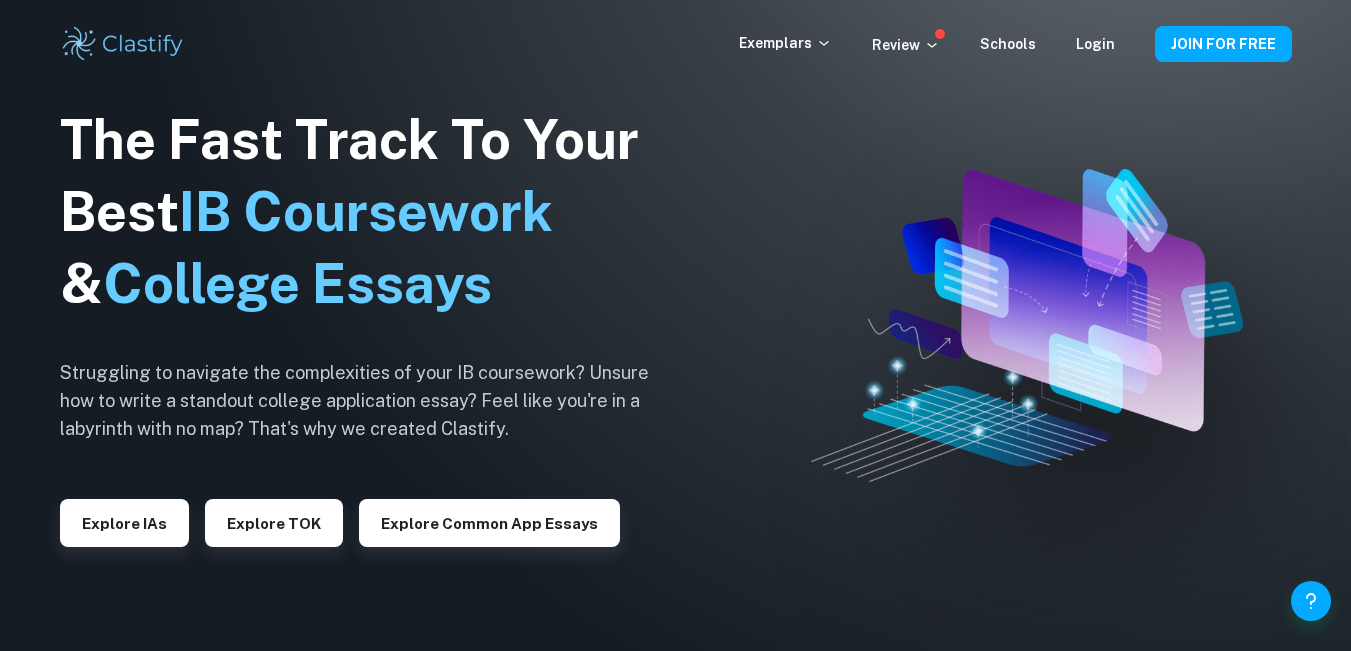 scroll, scrollTop: 0, scrollLeft: 0, axis: both 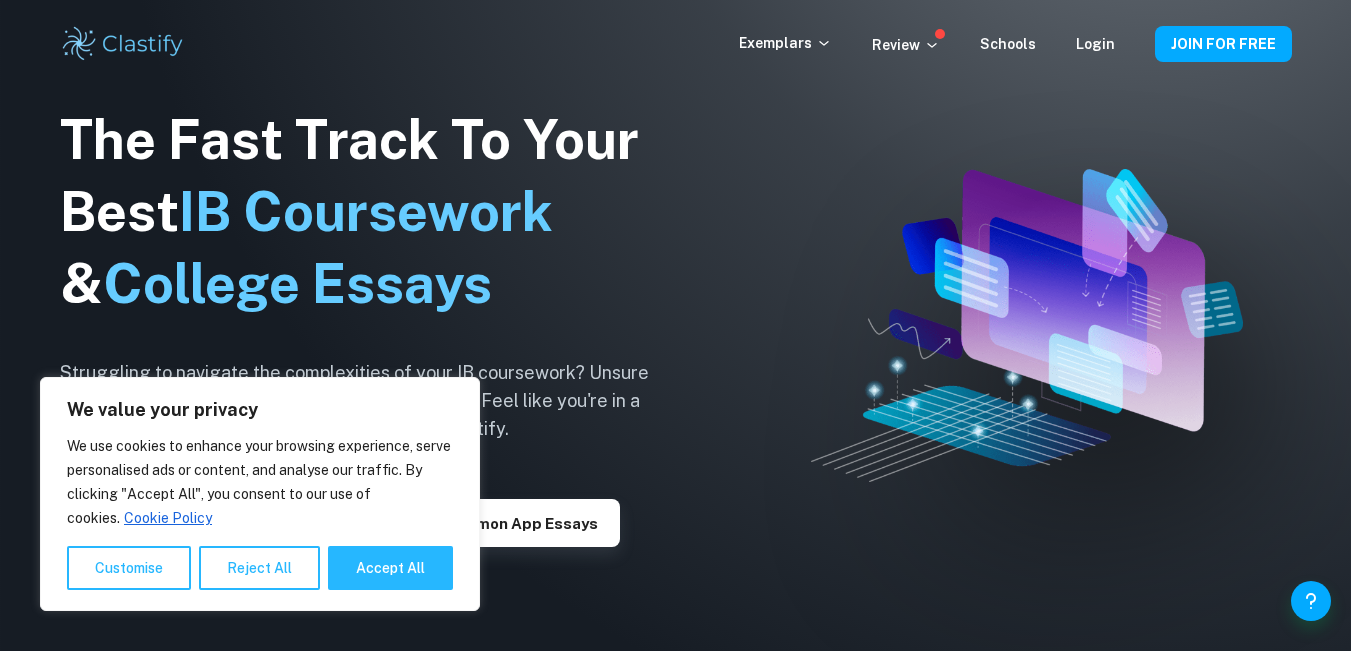 click at bounding box center (675, 325) 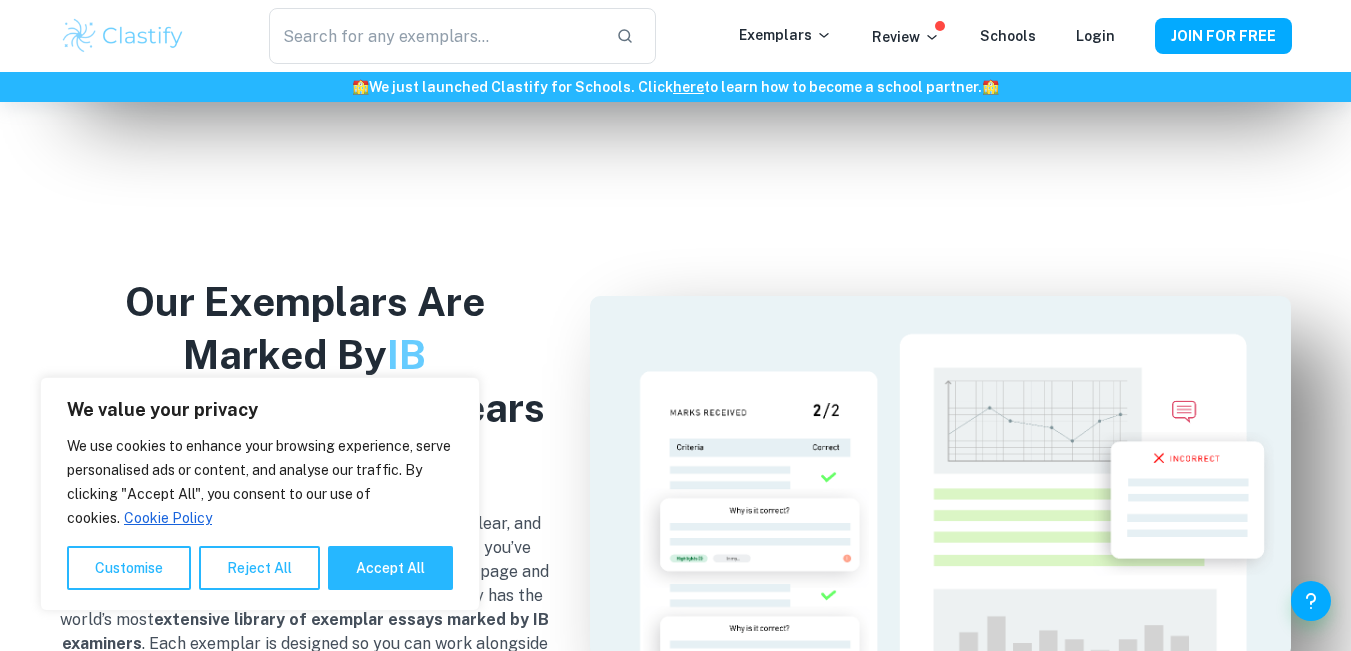 scroll, scrollTop: 1738, scrollLeft: 0, axis: vertical 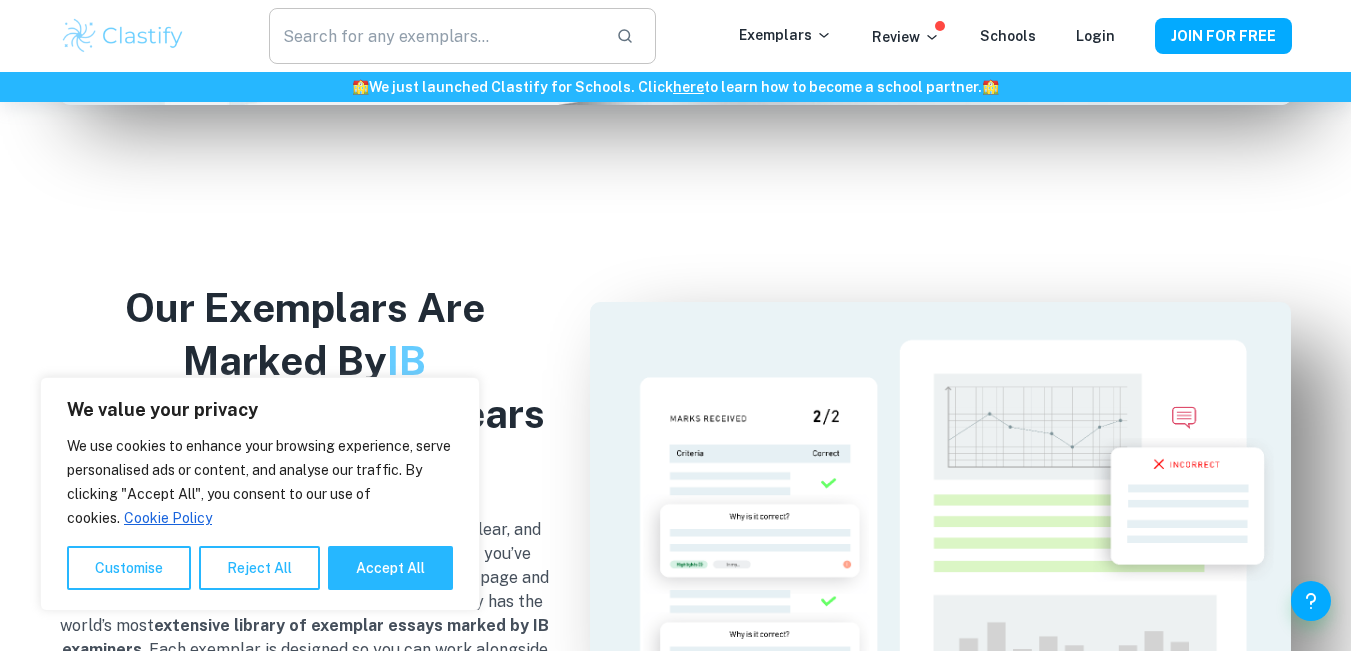 click at bounding box center (434, 36) 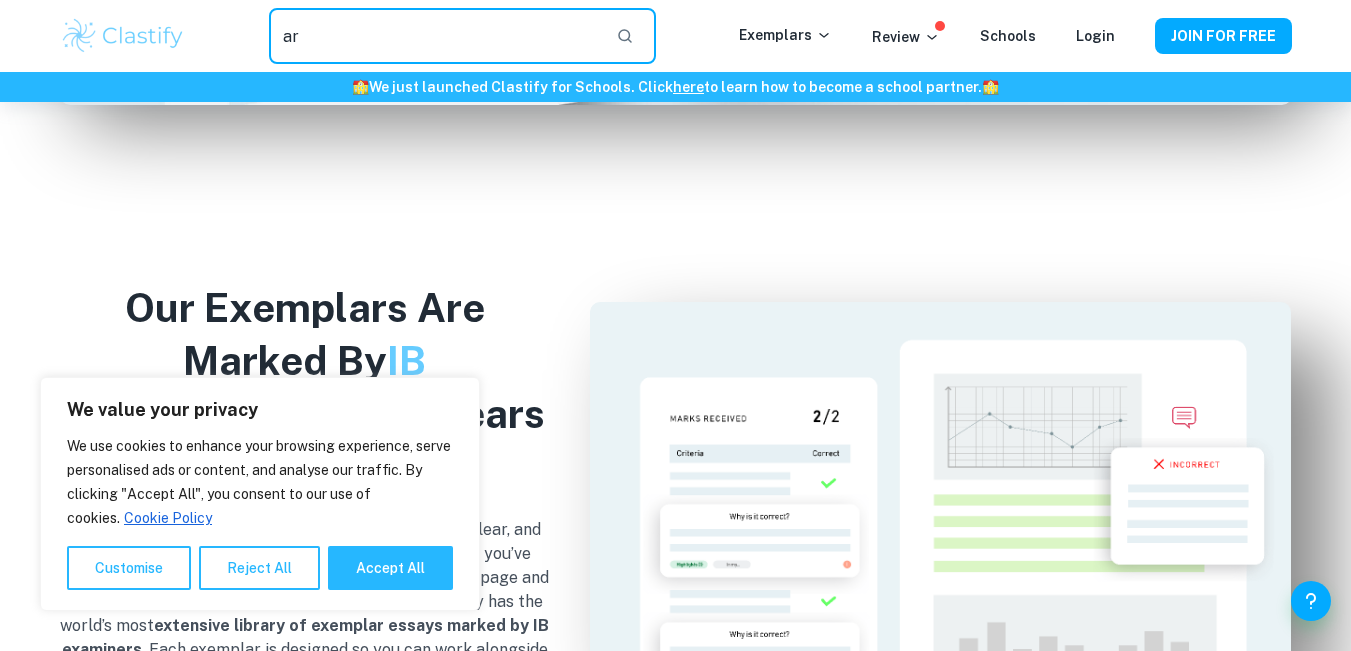 type on "a" 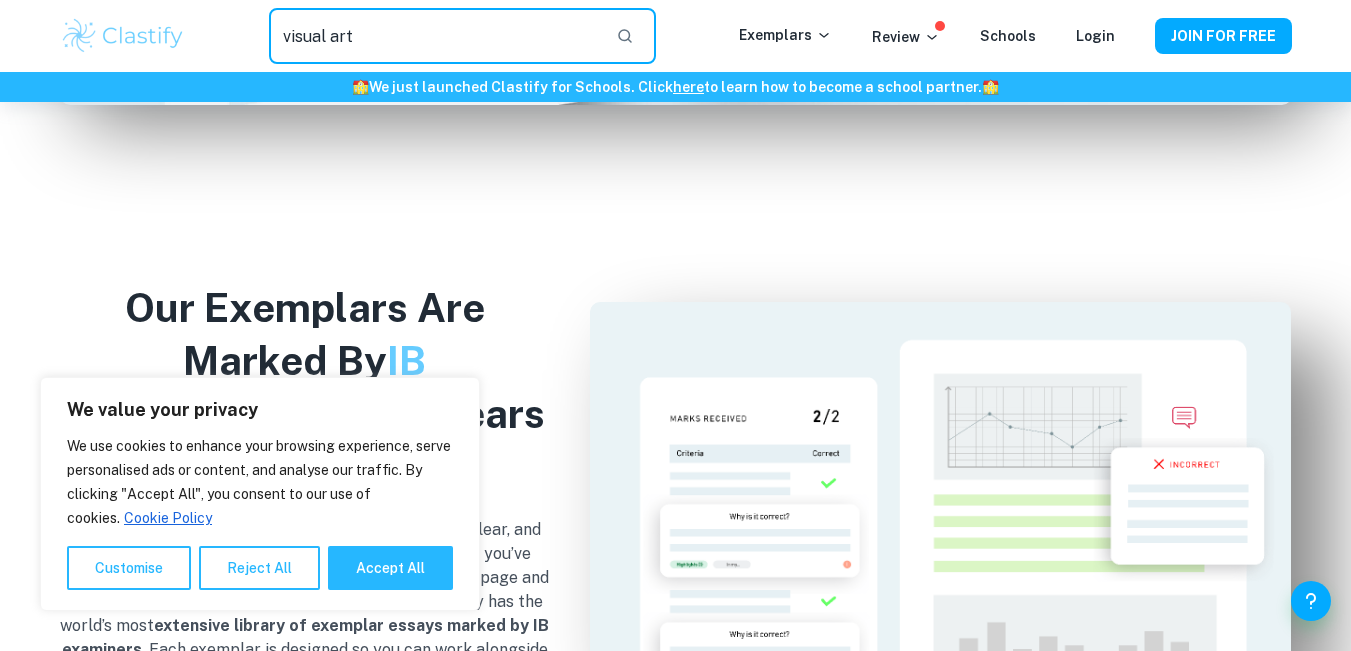 type on "visual art" 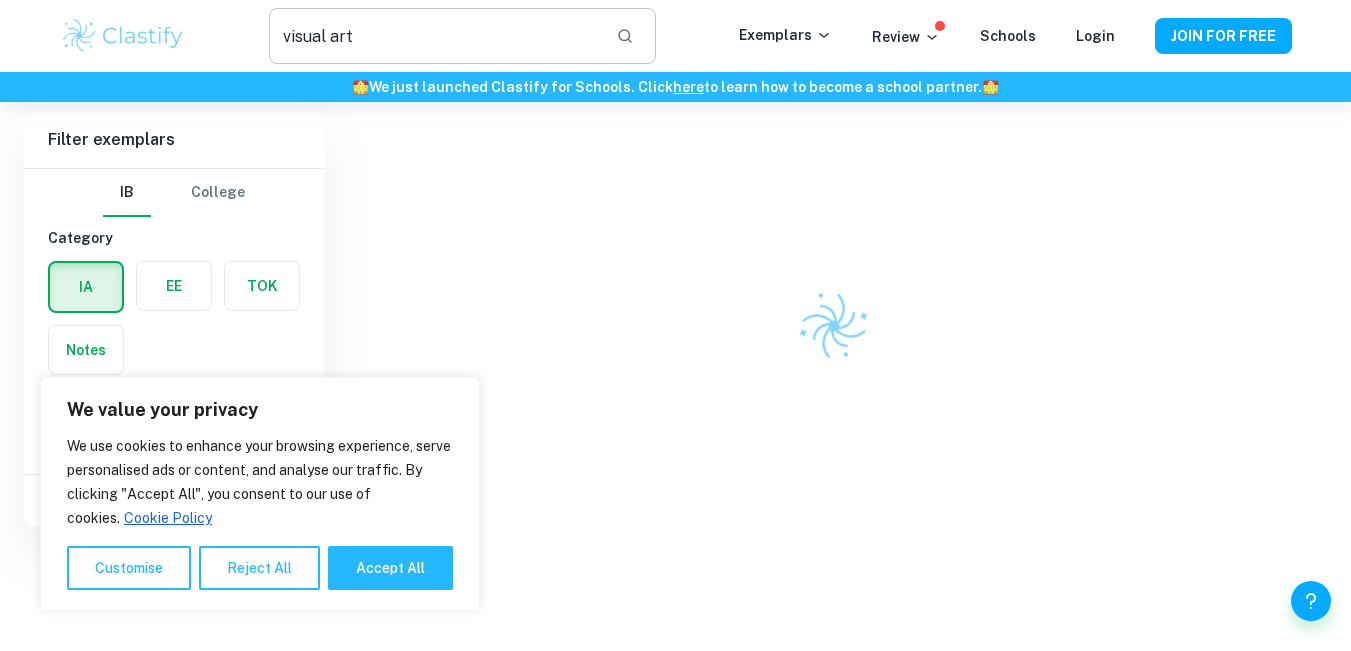 scroll, scrollTop: 0, scrollLeft: 0, axis: both 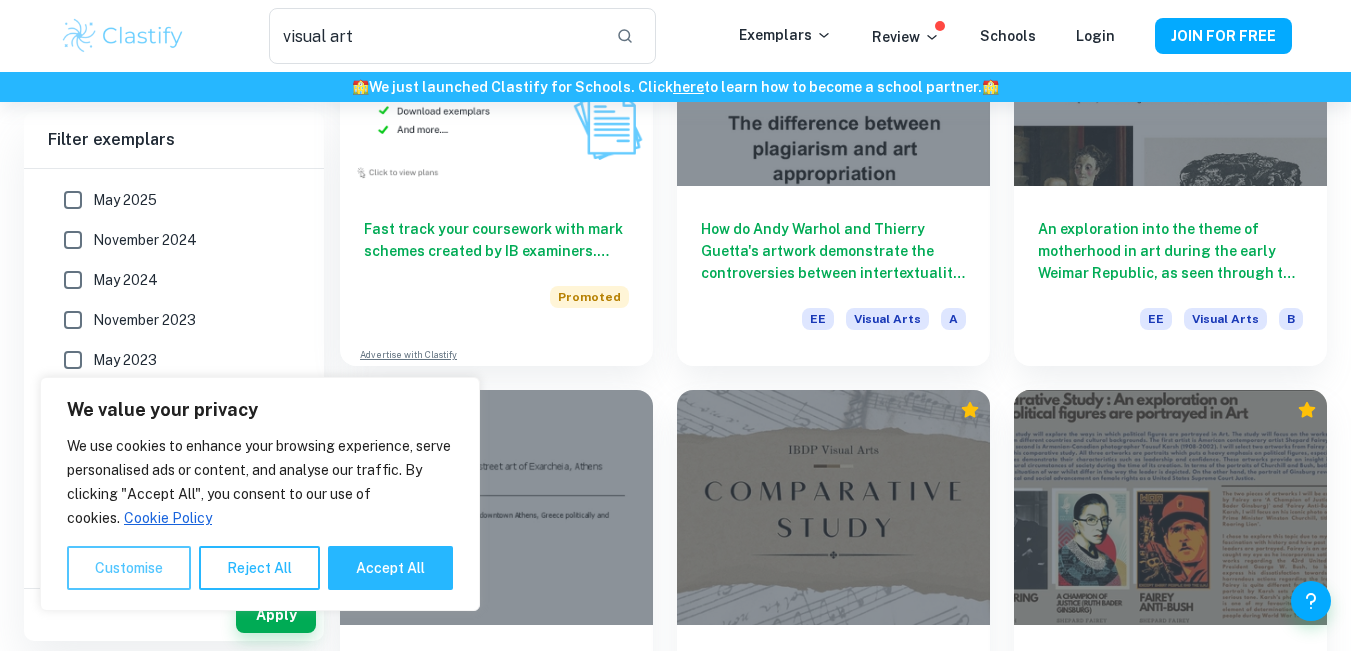 click on "Customise" at bounding box center (129, 568) 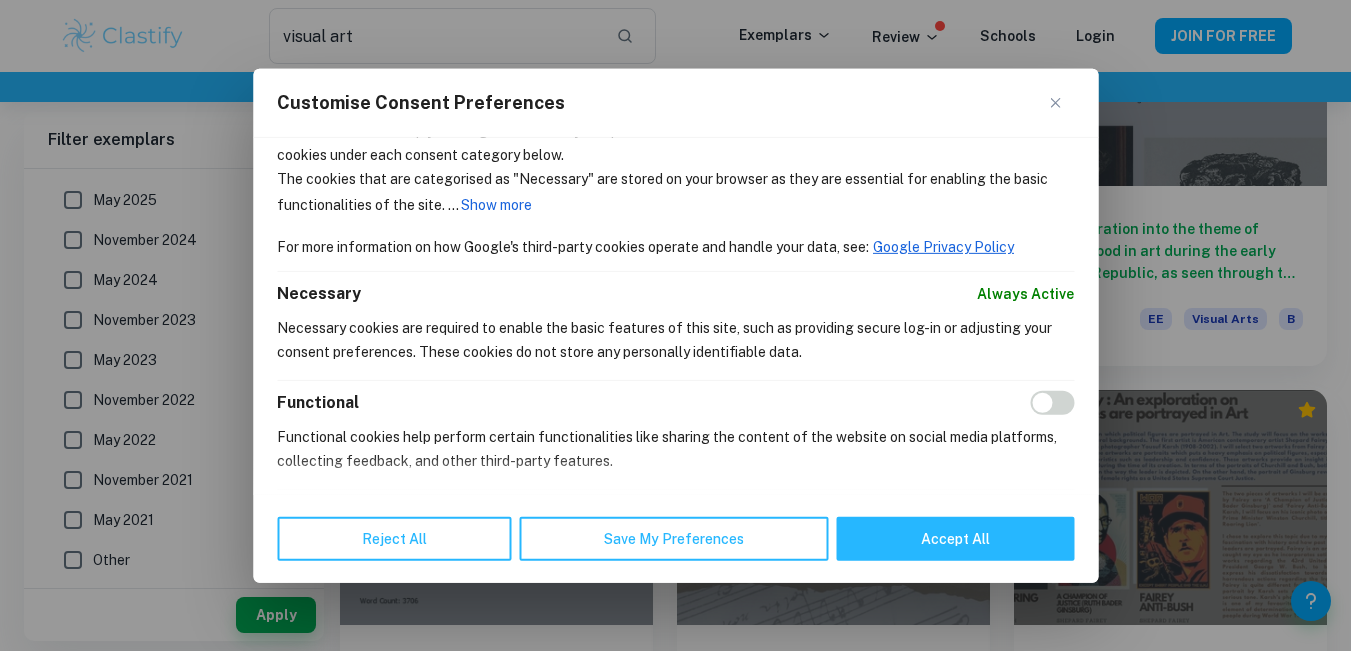 scroll, scrollTop: 38, scrollLeft: 0, axis: vertical 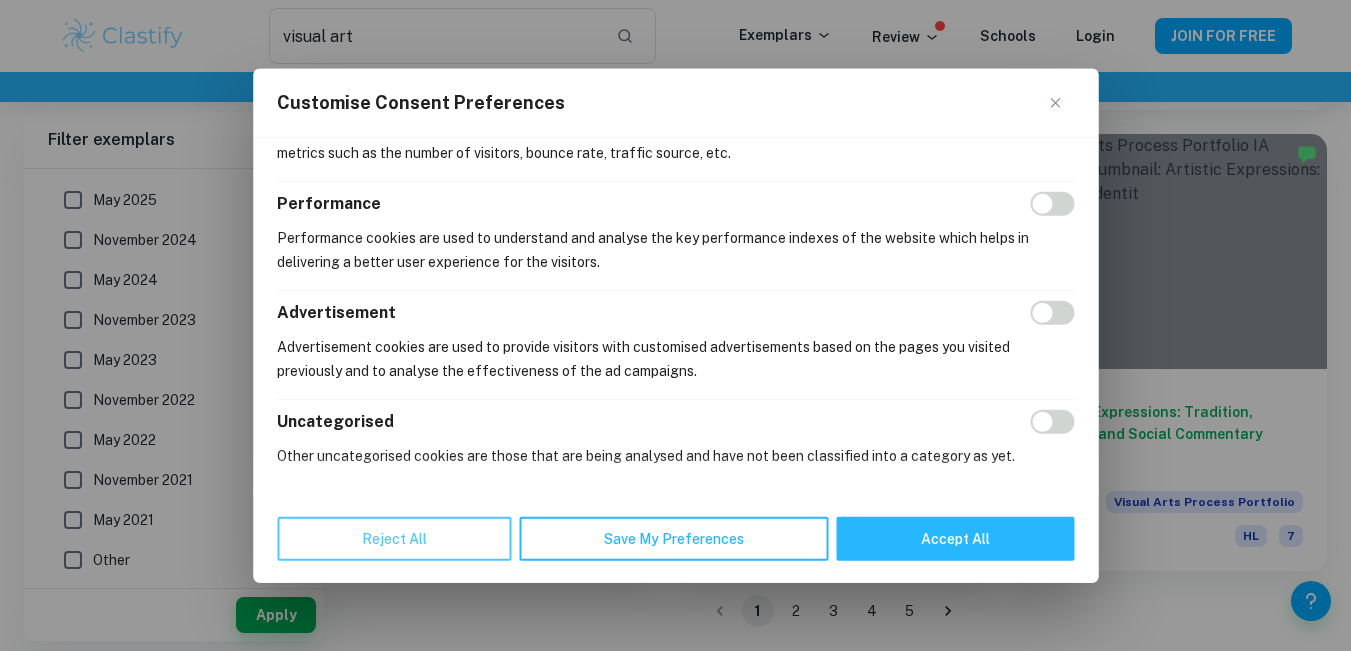 click on "Reject All" at bounding box center (394, 539) 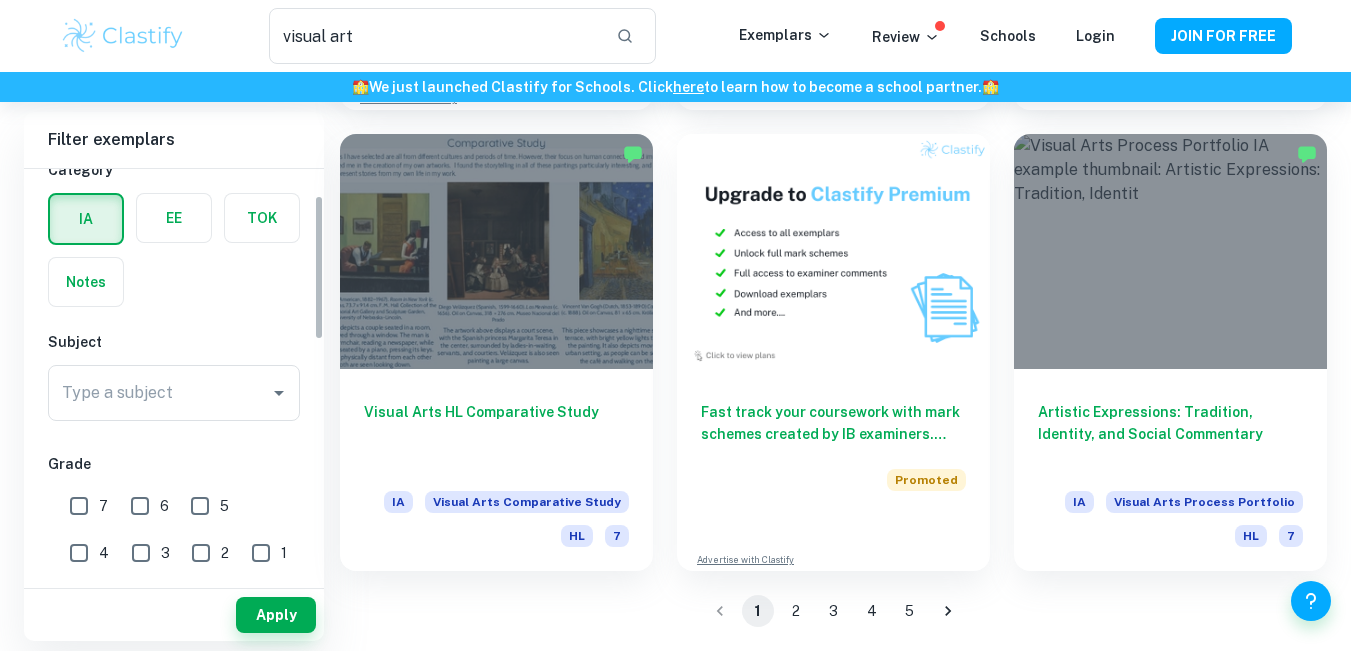 scroll, scrollTop: 100, scrollLeft: 0, axis: vertical 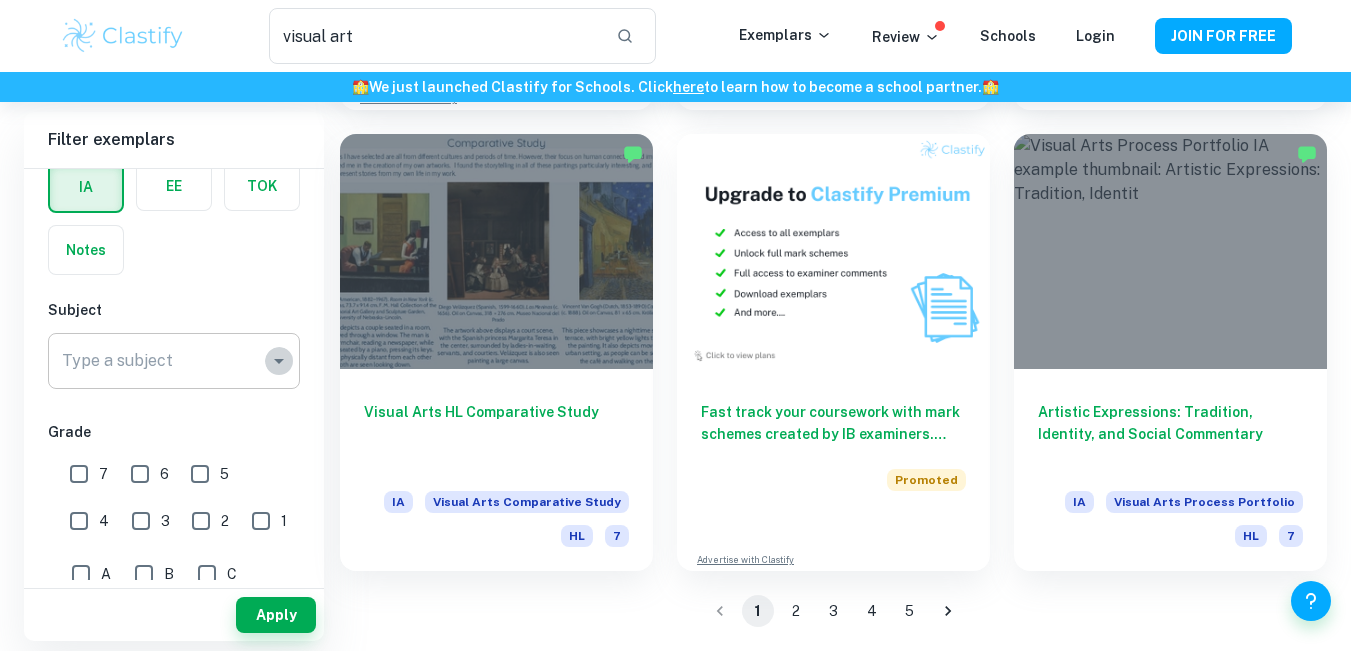 click 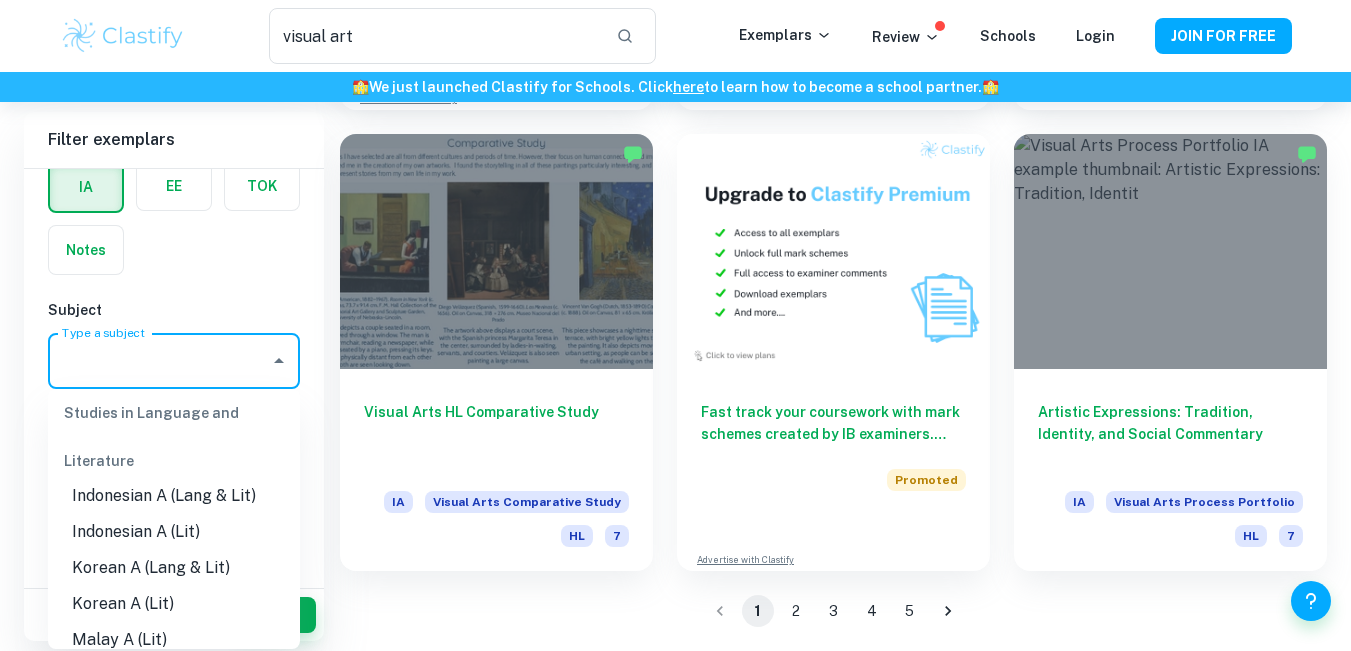 scroll, scrollTop: 625, scrollLeft: 0, axis: vertical 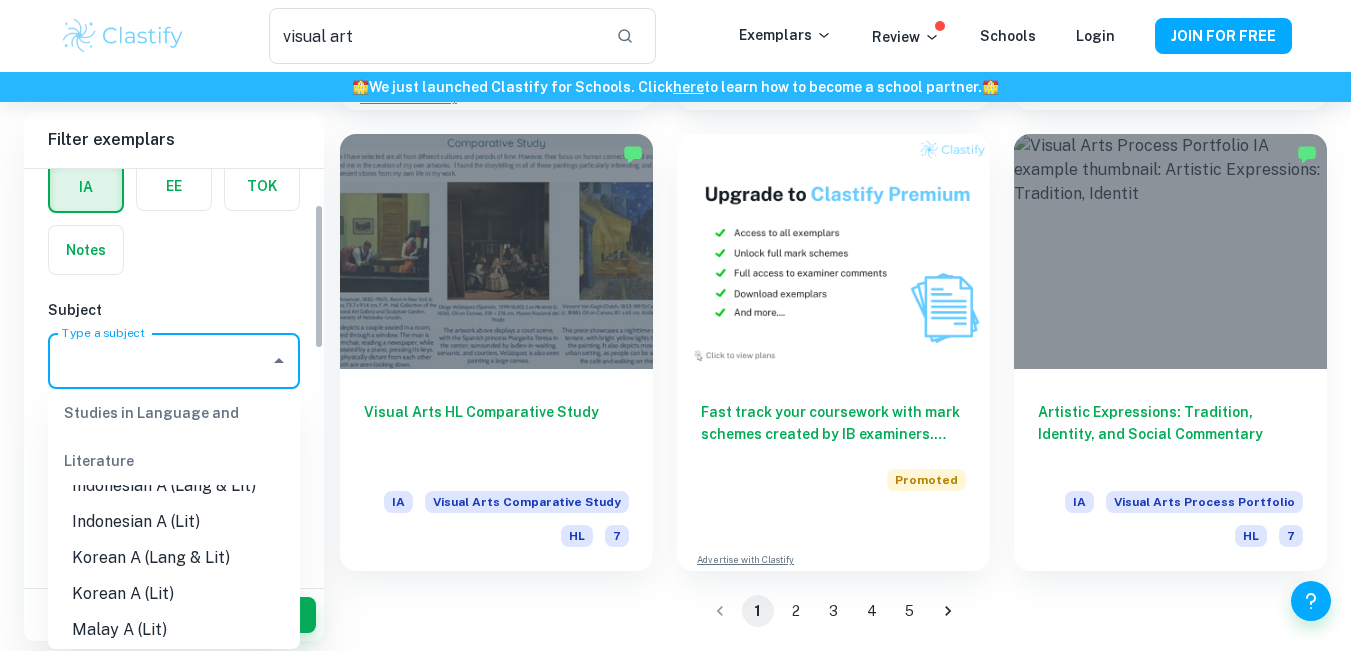 click on "Type a subject" at bounding box center [174, 361] 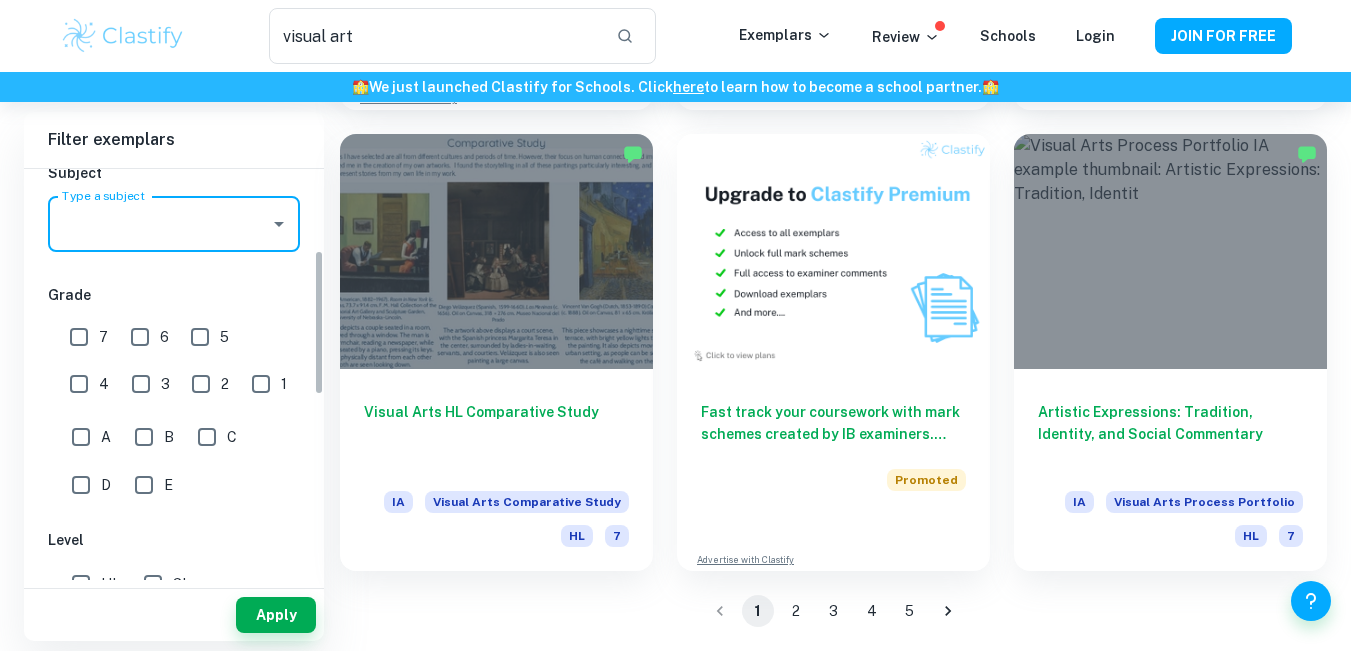 scroll, scrollTop: 240, scrollLeft: 0, axis: vertical 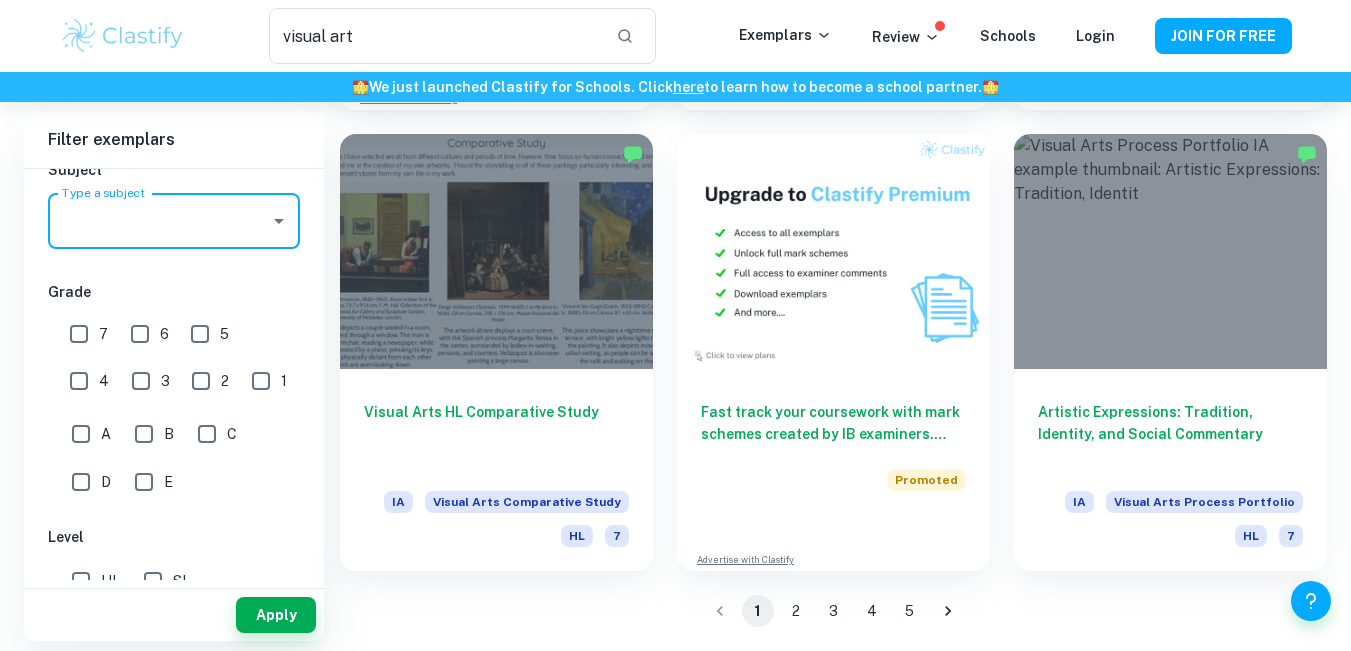 click 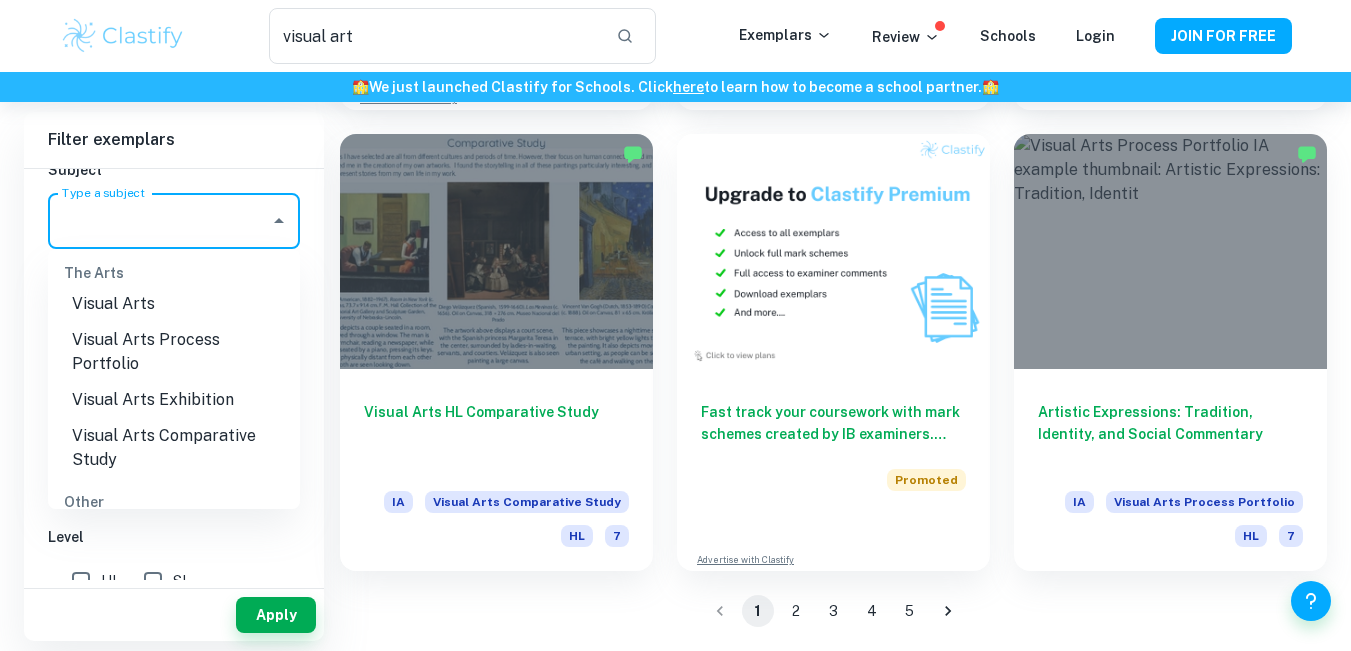 scroll, scrollTop: 3138, scrollLeft: 0, axis: vertical 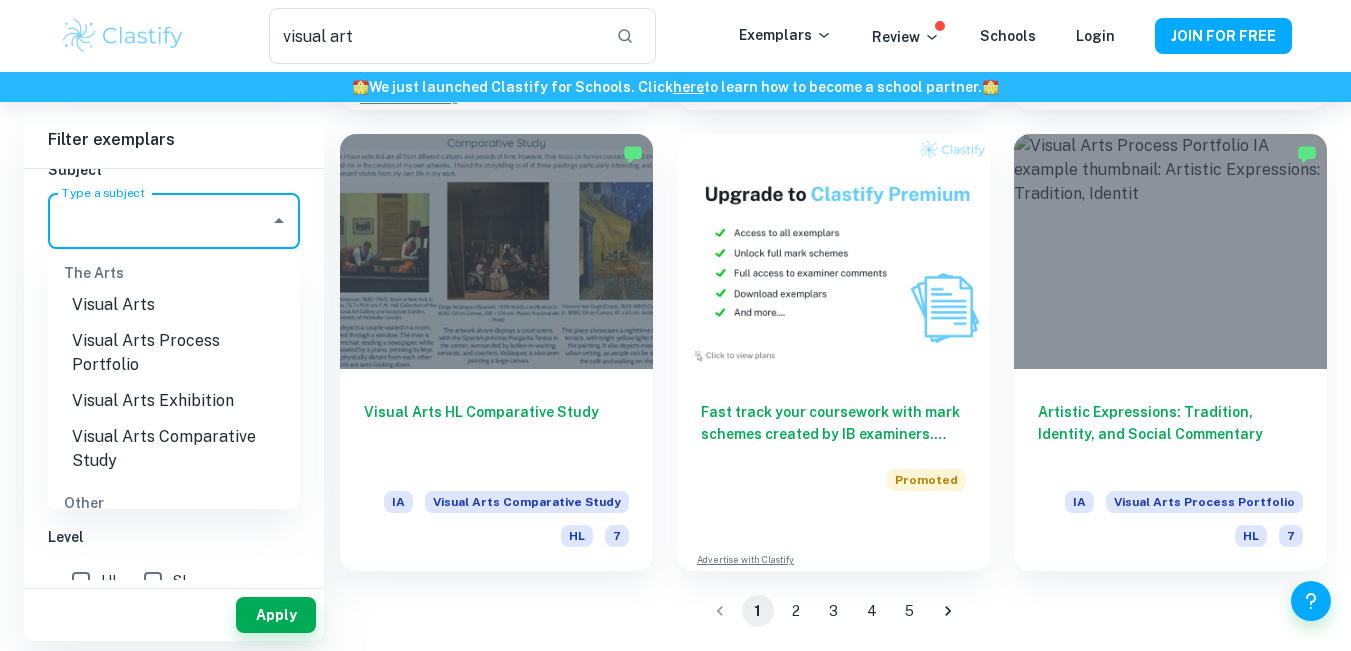 click on "Visual Arts" at bounding box center (174, 305) 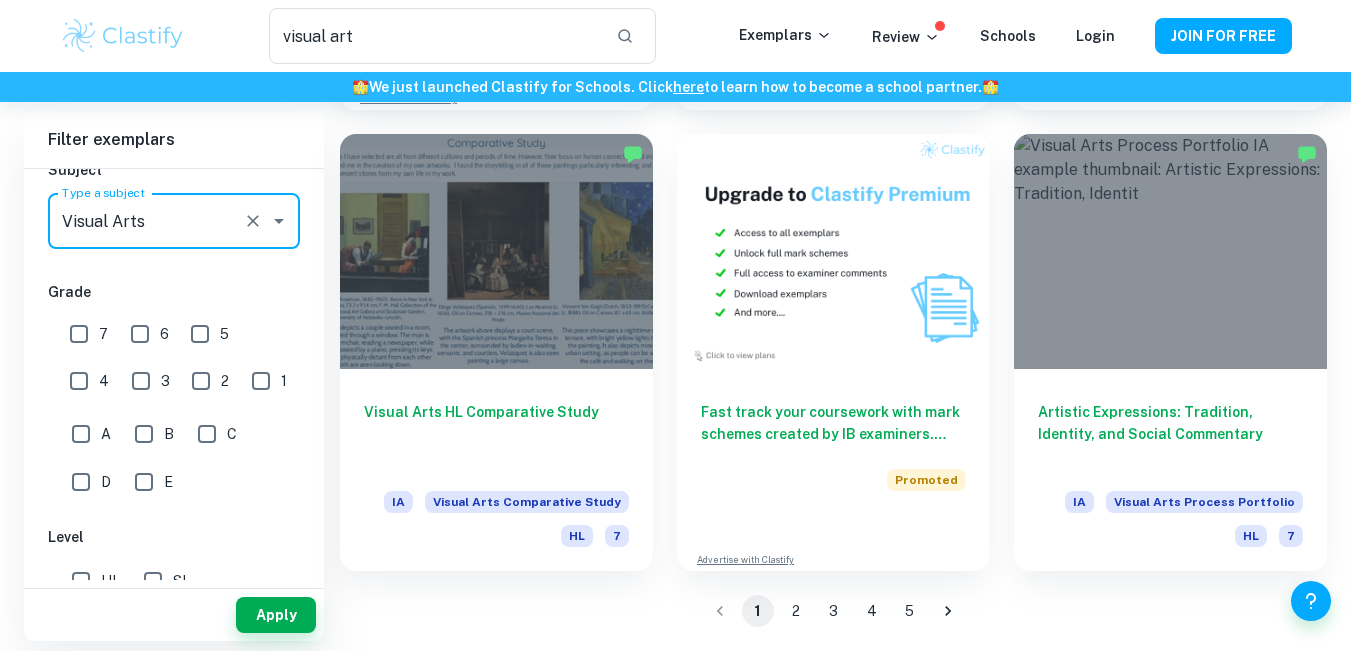 click on "7" at bounding box center (79, 334) 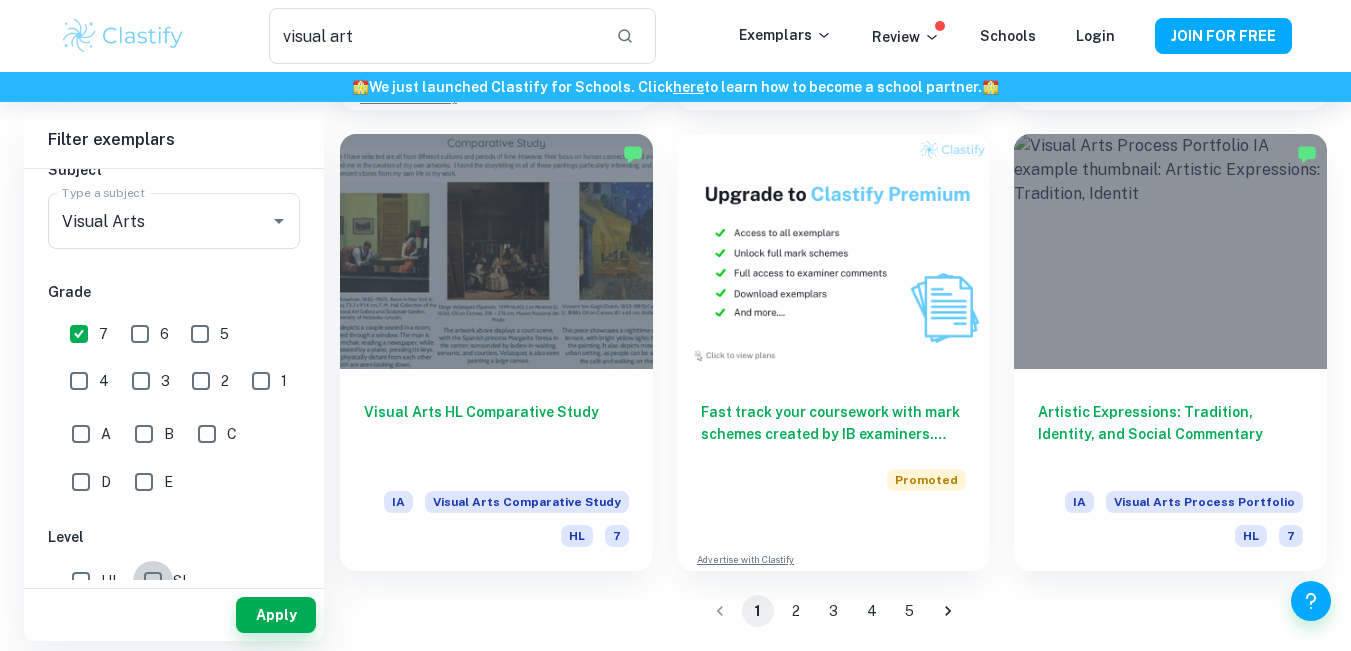 click on "SL" at bounding box center (153, 581) 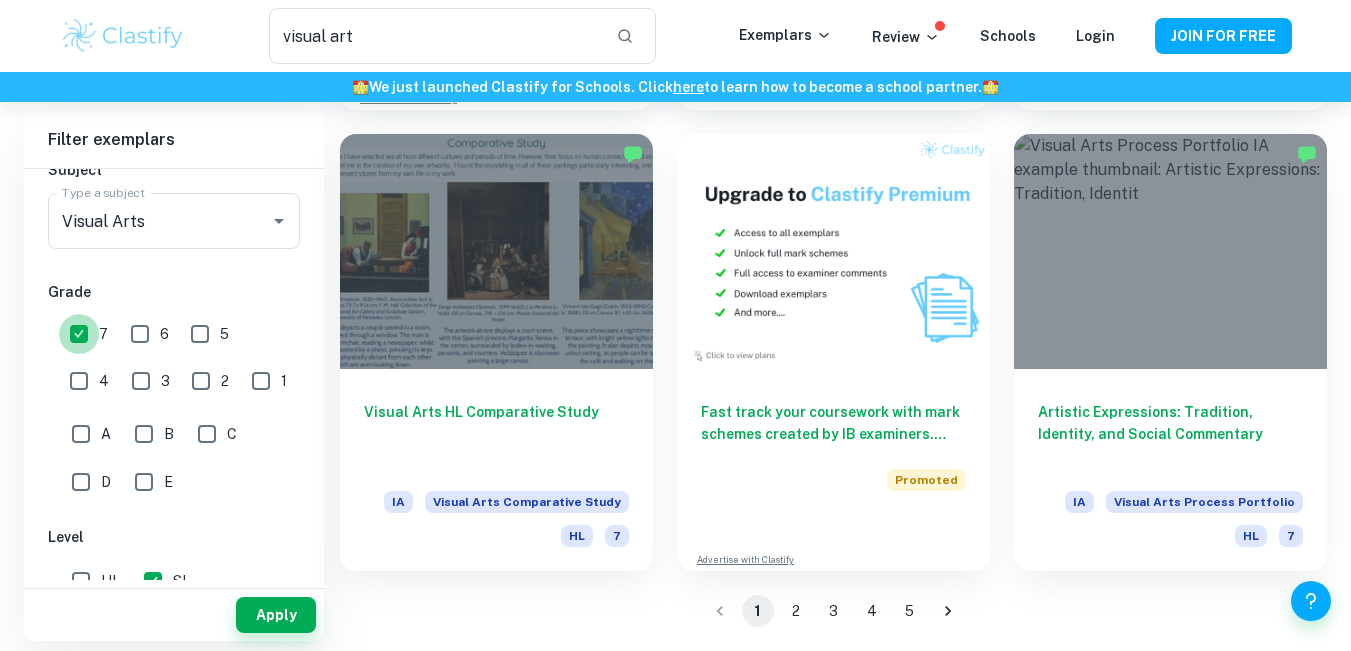 click on "7" at bounding box center (79, 334) 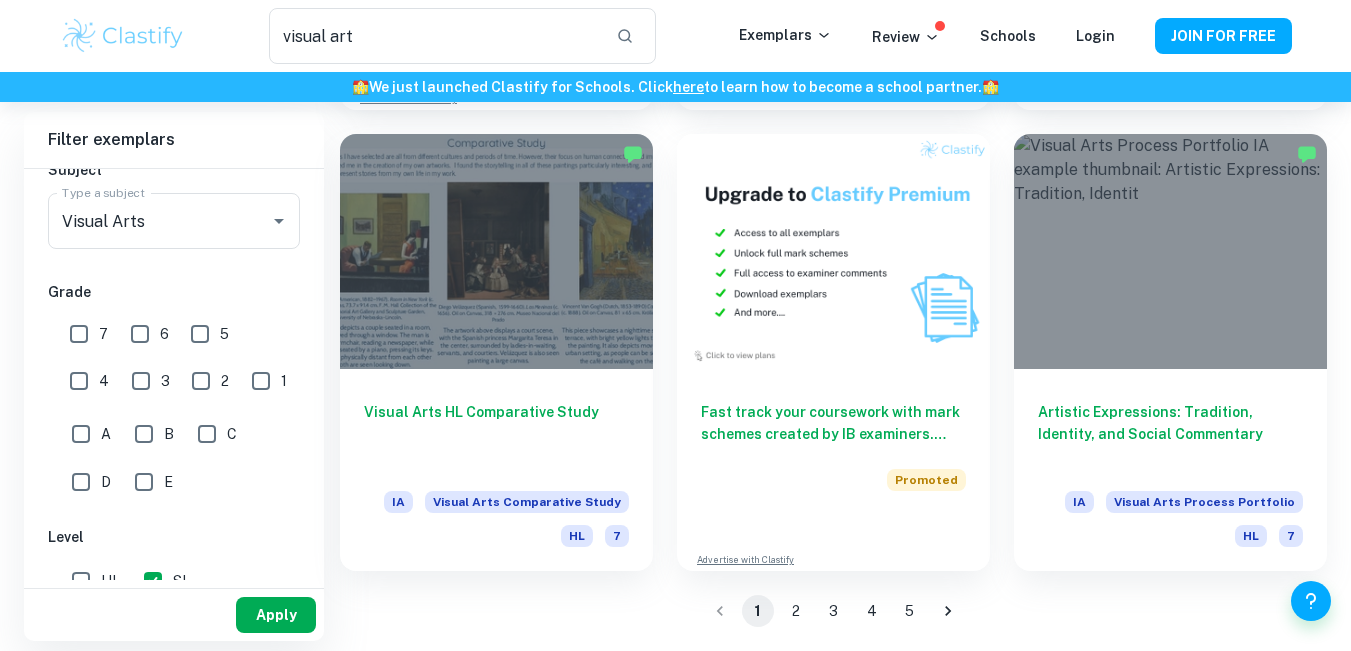 click on "Apply" at bounding box center [276, 615] 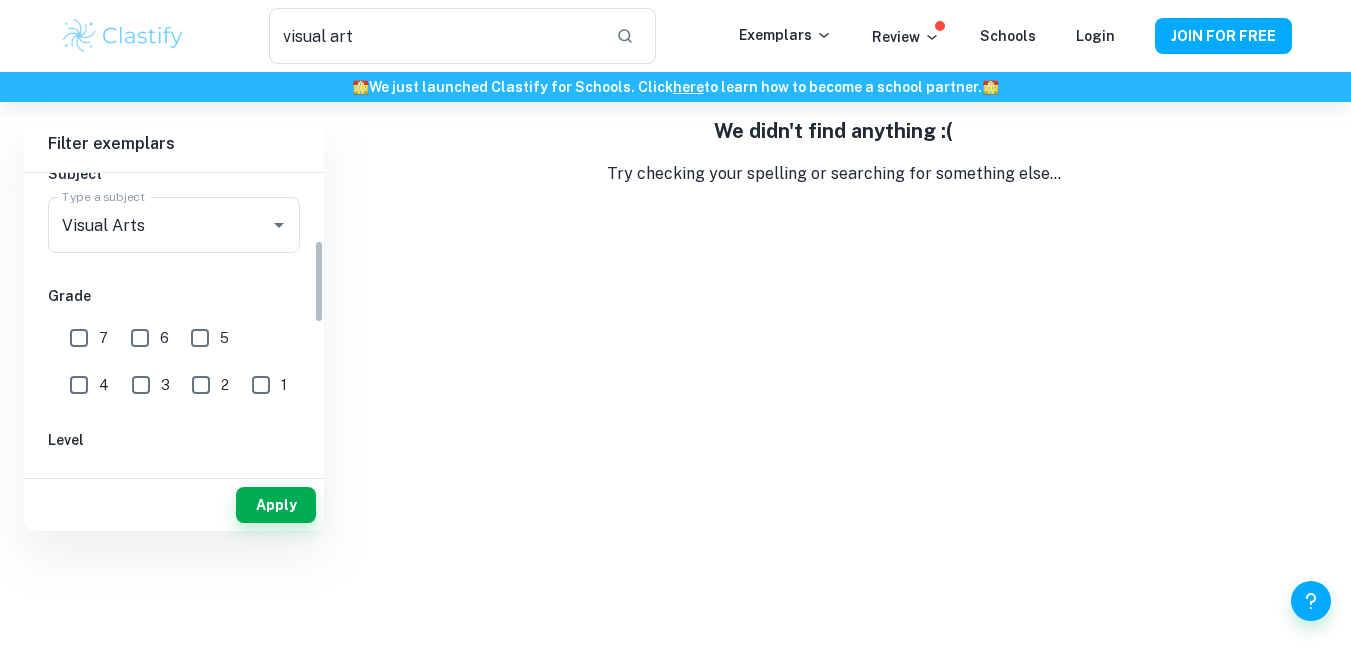 scroll, scrollTop: 0, scrollLeft: 0, axis: both 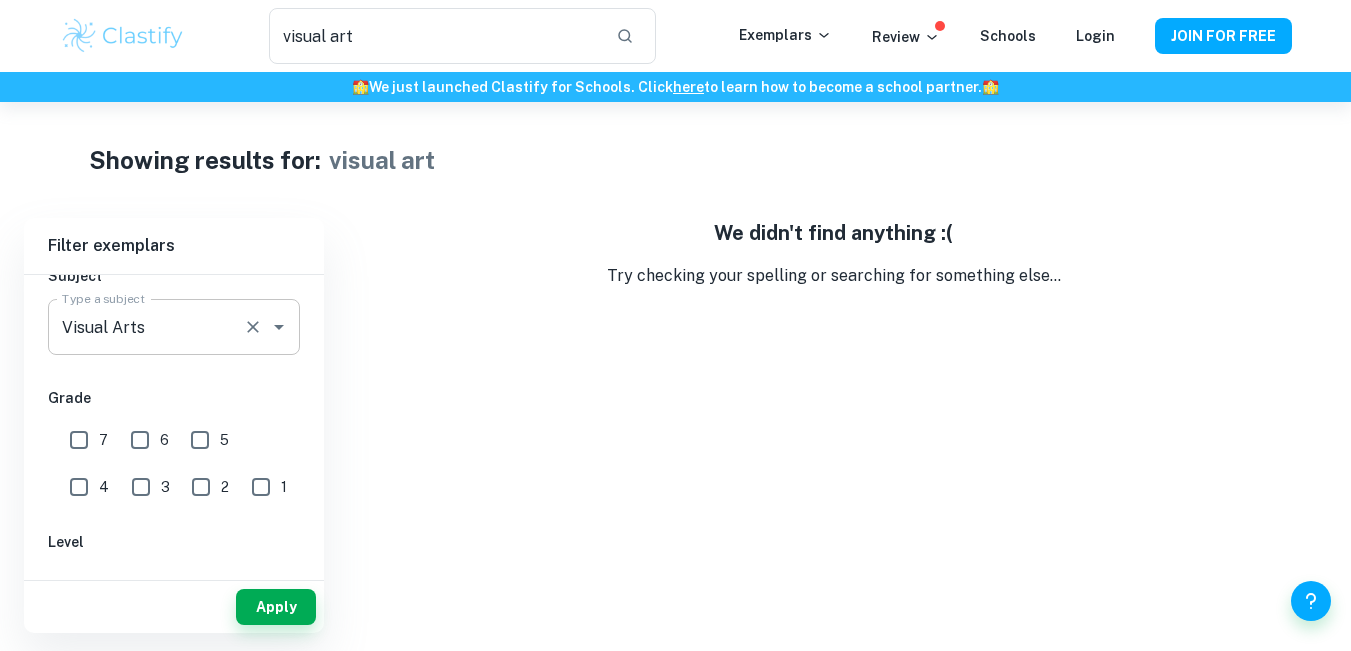 click 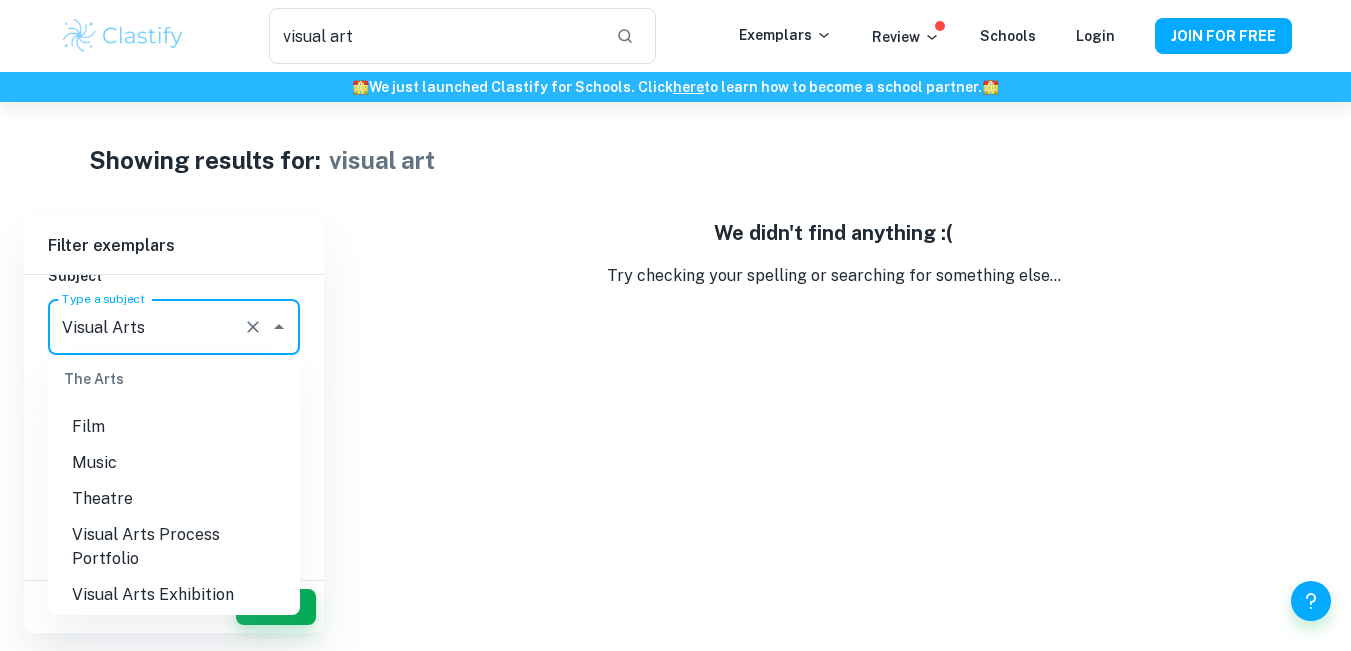 scroll, scrollTop: 3026, scrollLeft: 0, axis: vertical 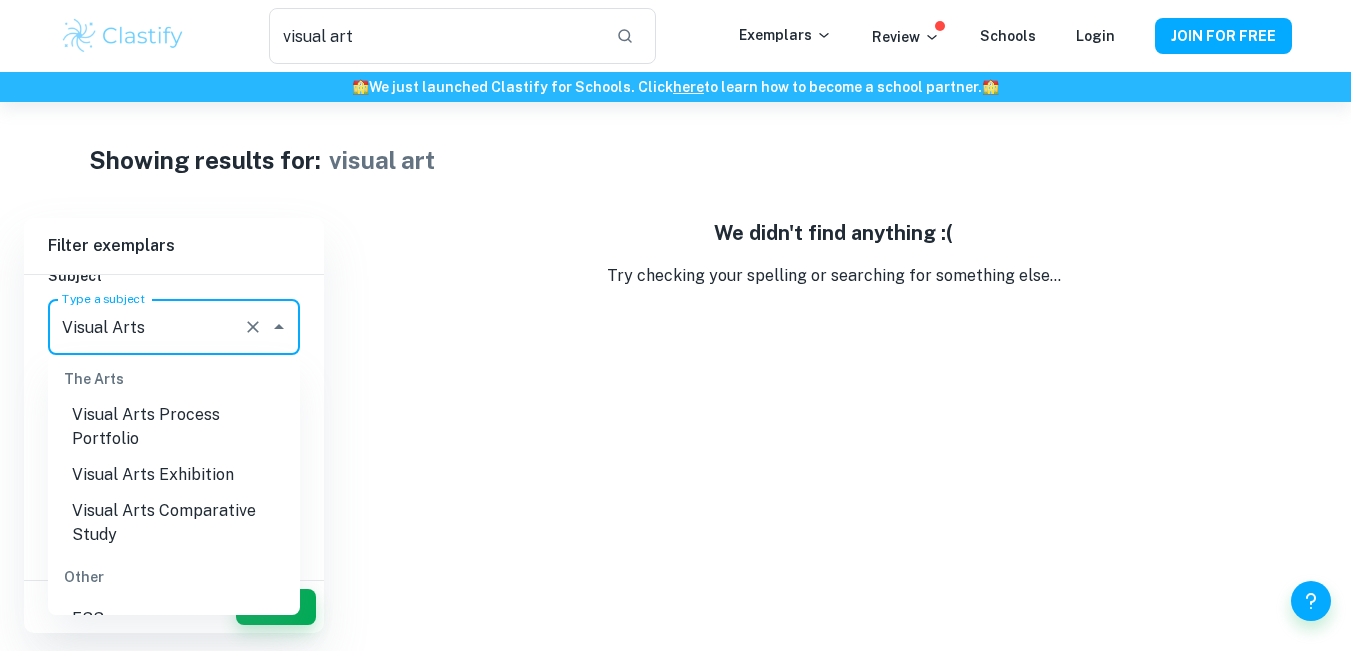 click on "Visual Arts Comparative Study" at bounding box center (174, 523) 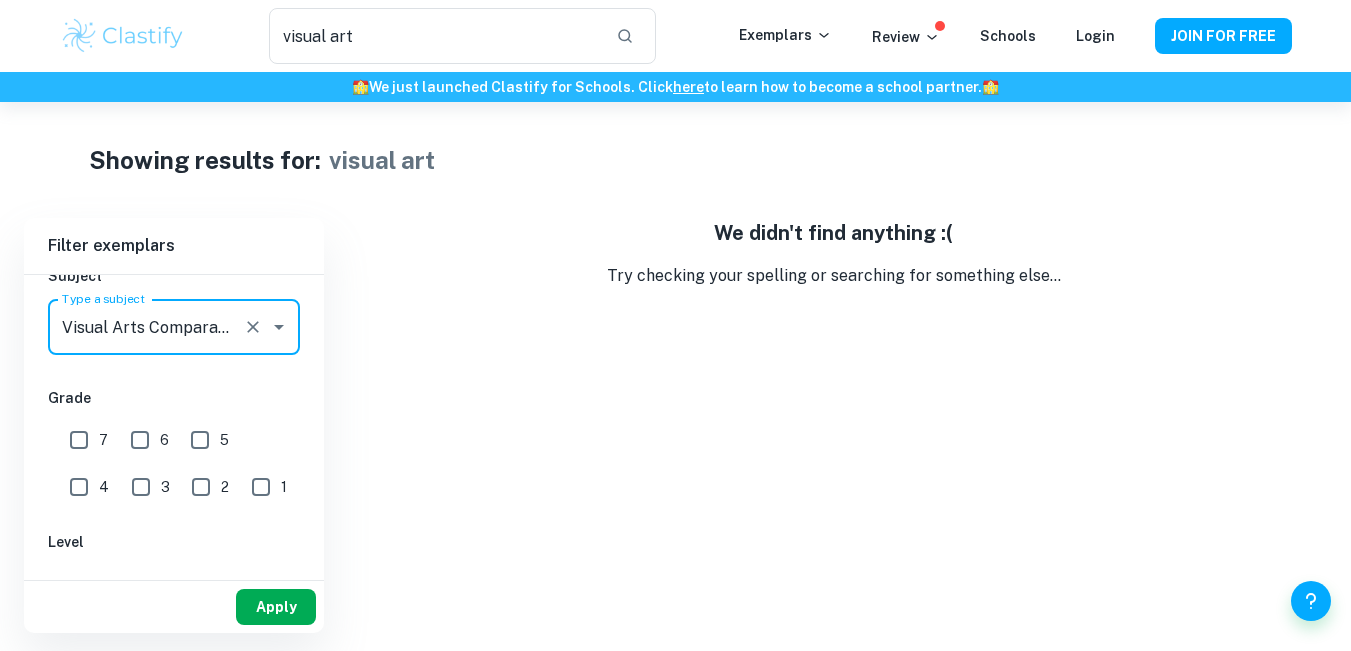 click on "Apply" at bounding box center [276, 607] 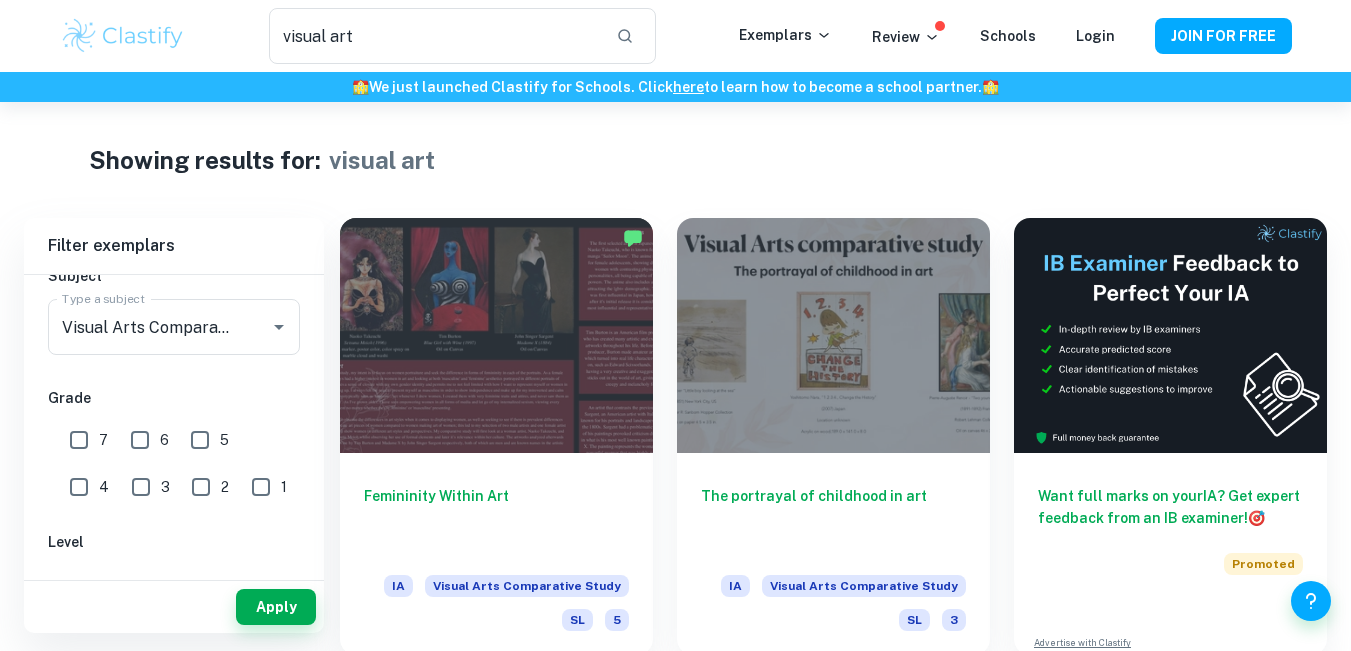 click on "7" at bounding box center (79, 440) 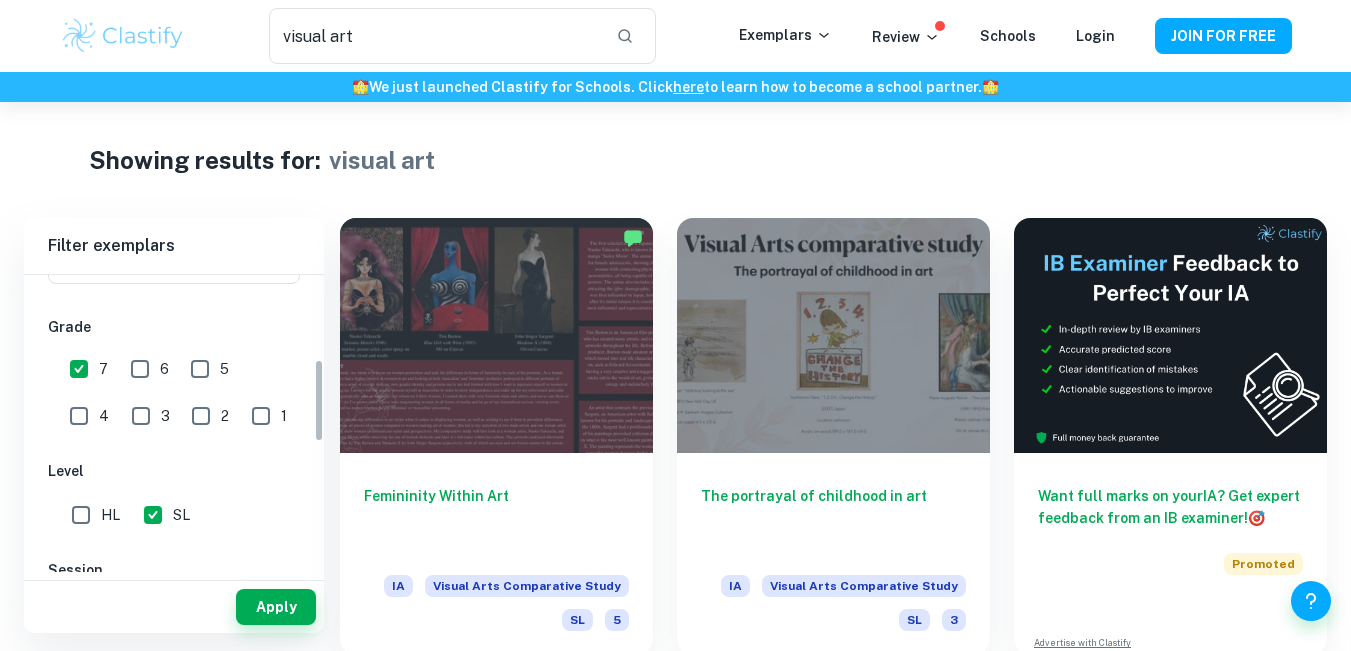 scroll, scrollTop: 303, scrollLeft: 0, axis: vertical 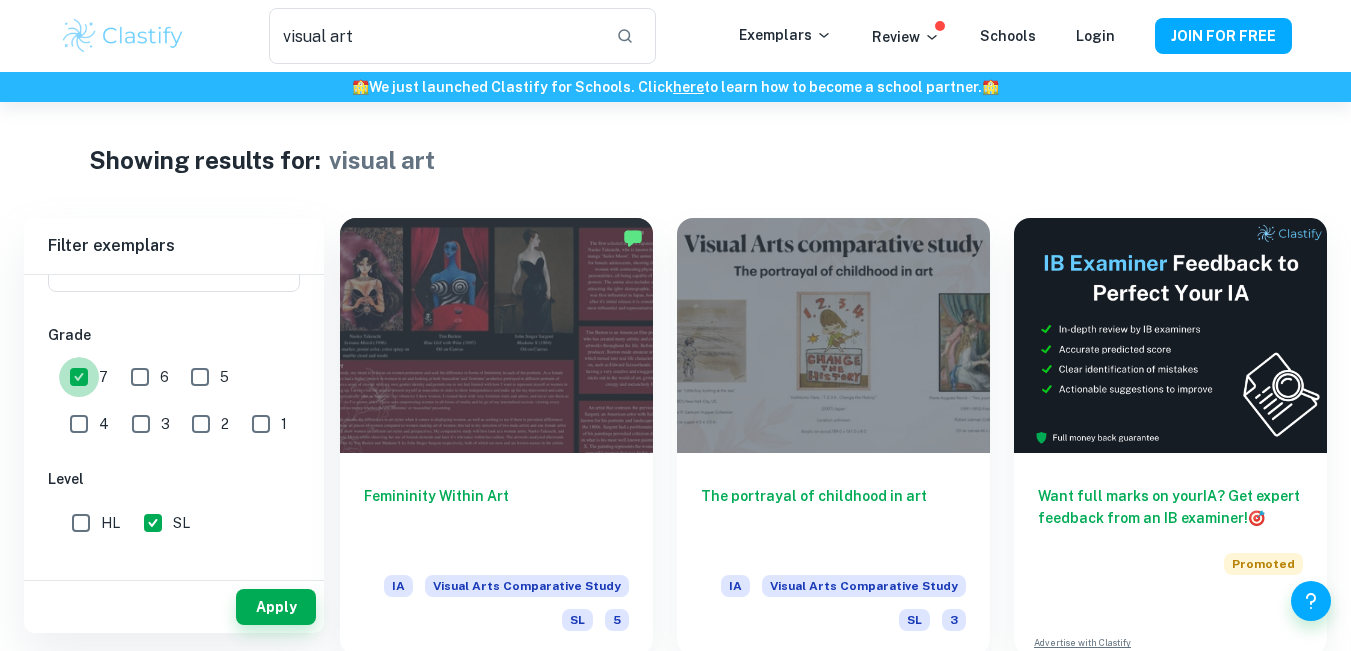 click on "7" at bounding box center [79, 377] 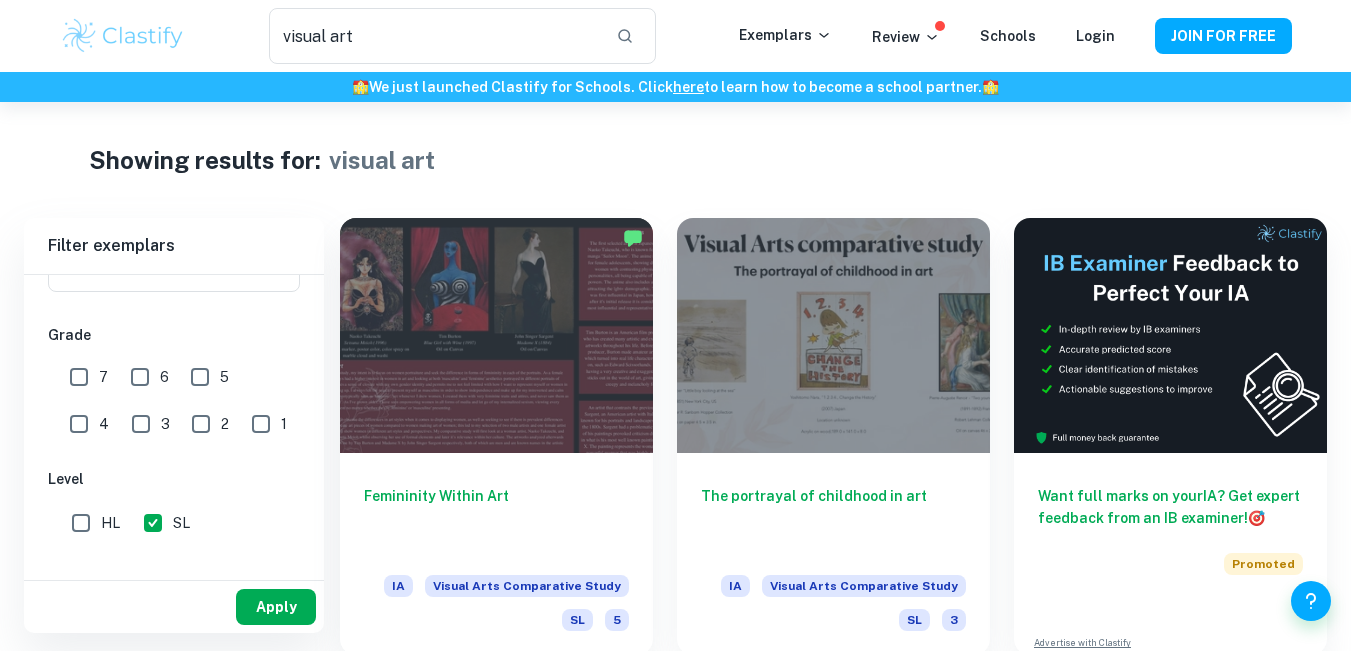 click on "Apply" at bounding box center [276, 607] 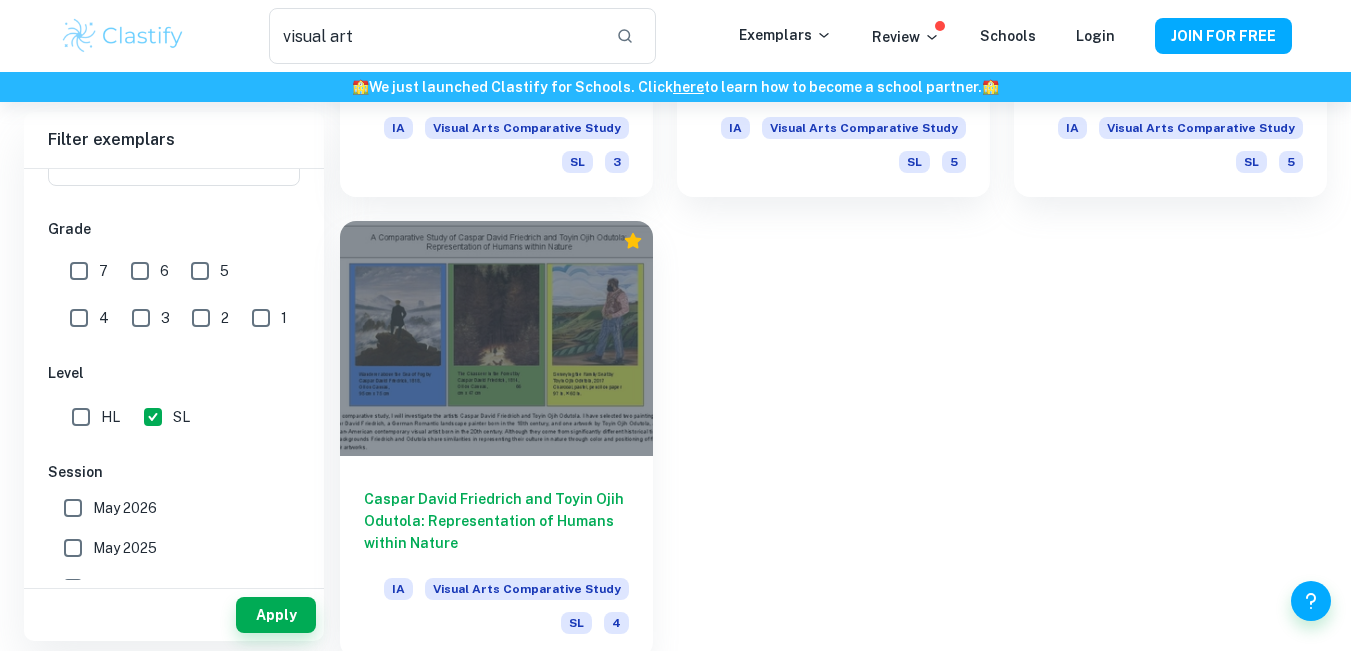 scroll, scrollTop: 1847, scrollLeft: 0, axis: vertical 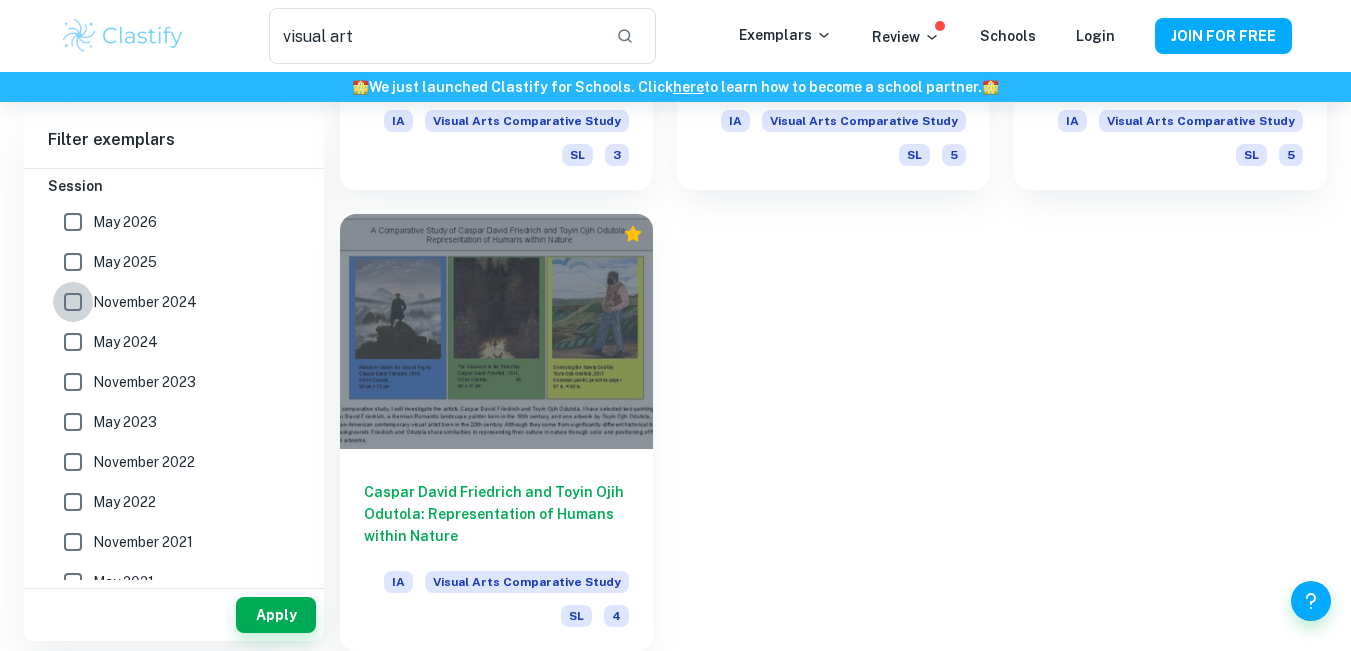 click on "November 2024" at bounding box center (73, 302) 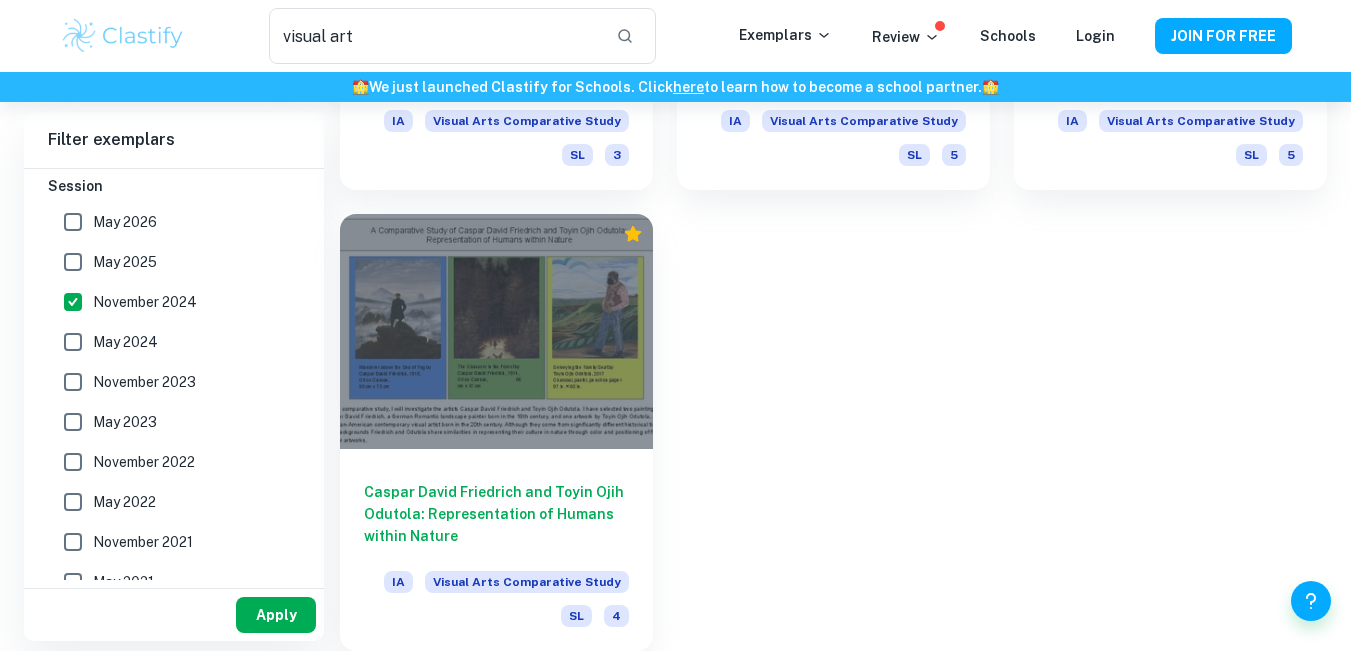click on "Apply" at bounding box center (276, 615) 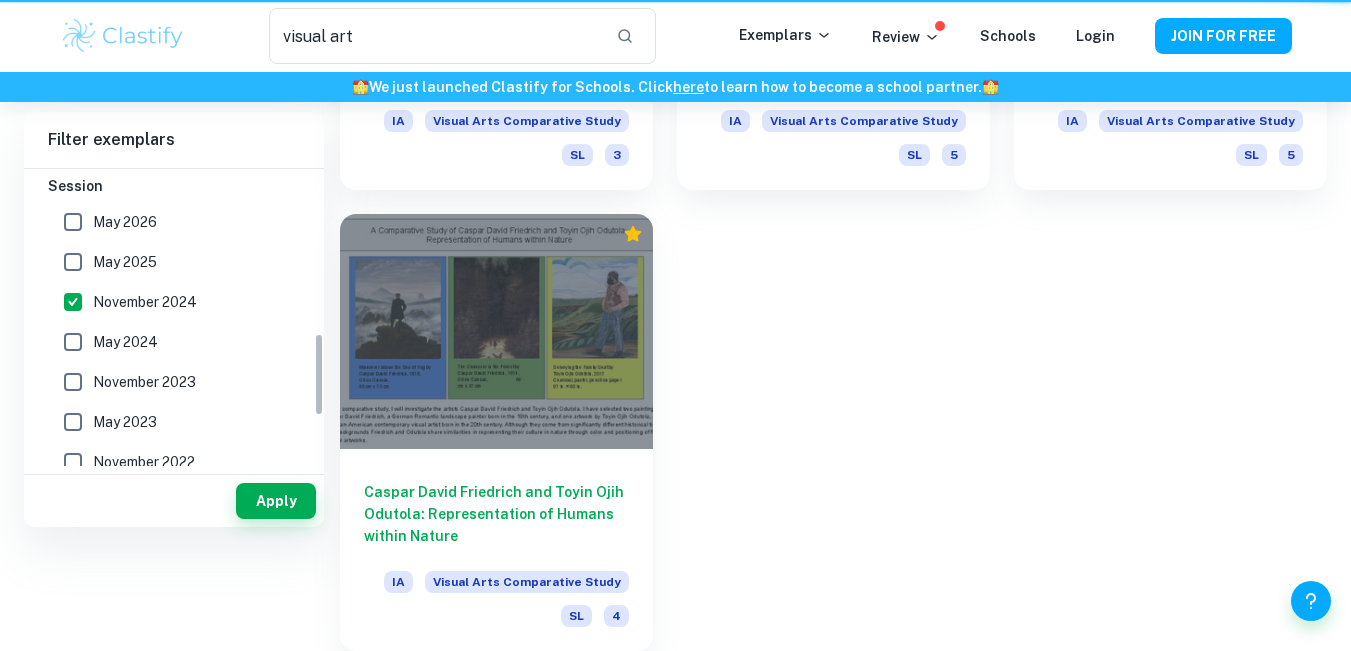 scroll, scrollTop: 0, scrollLeft: 0, axis: both 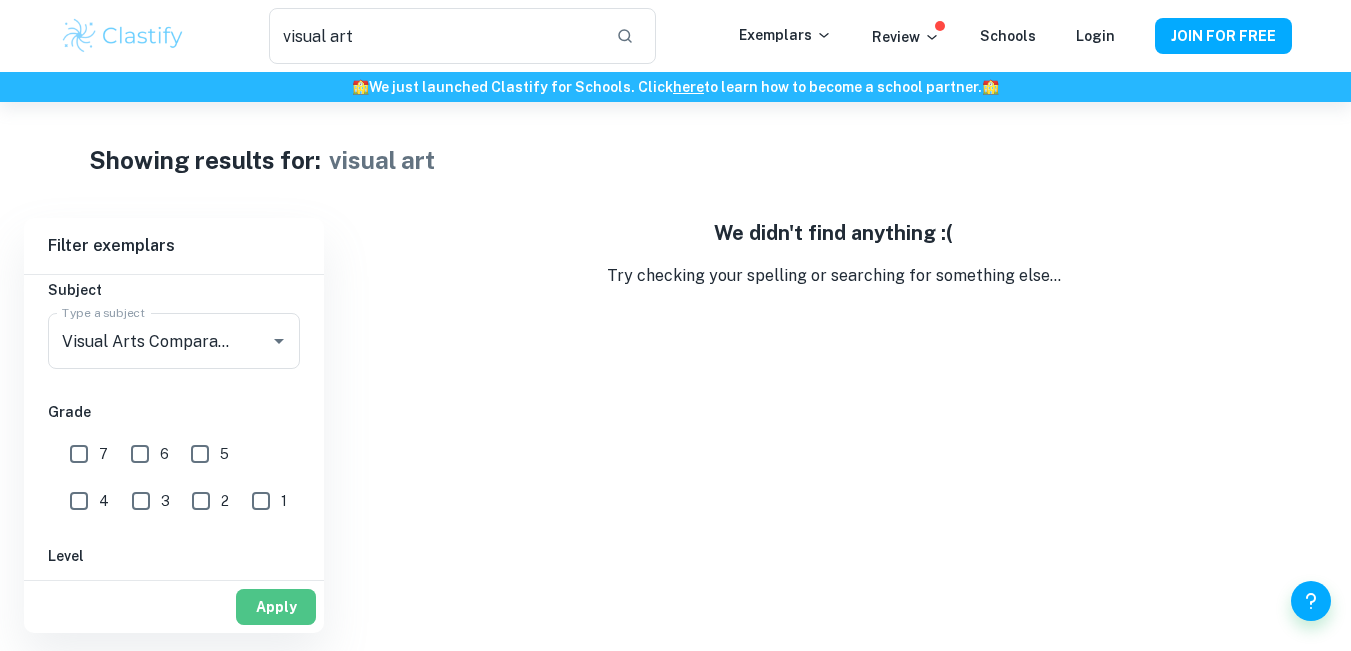 click on "Apply" at bounding box center (276, 607) 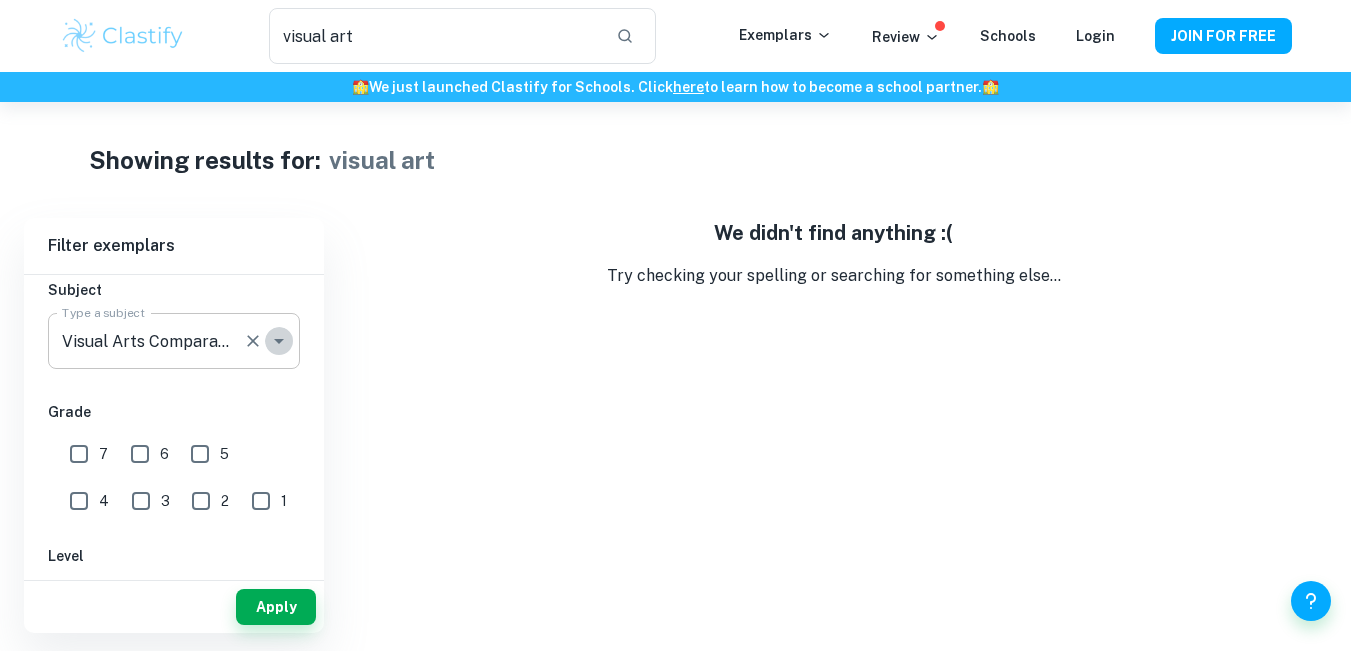 click 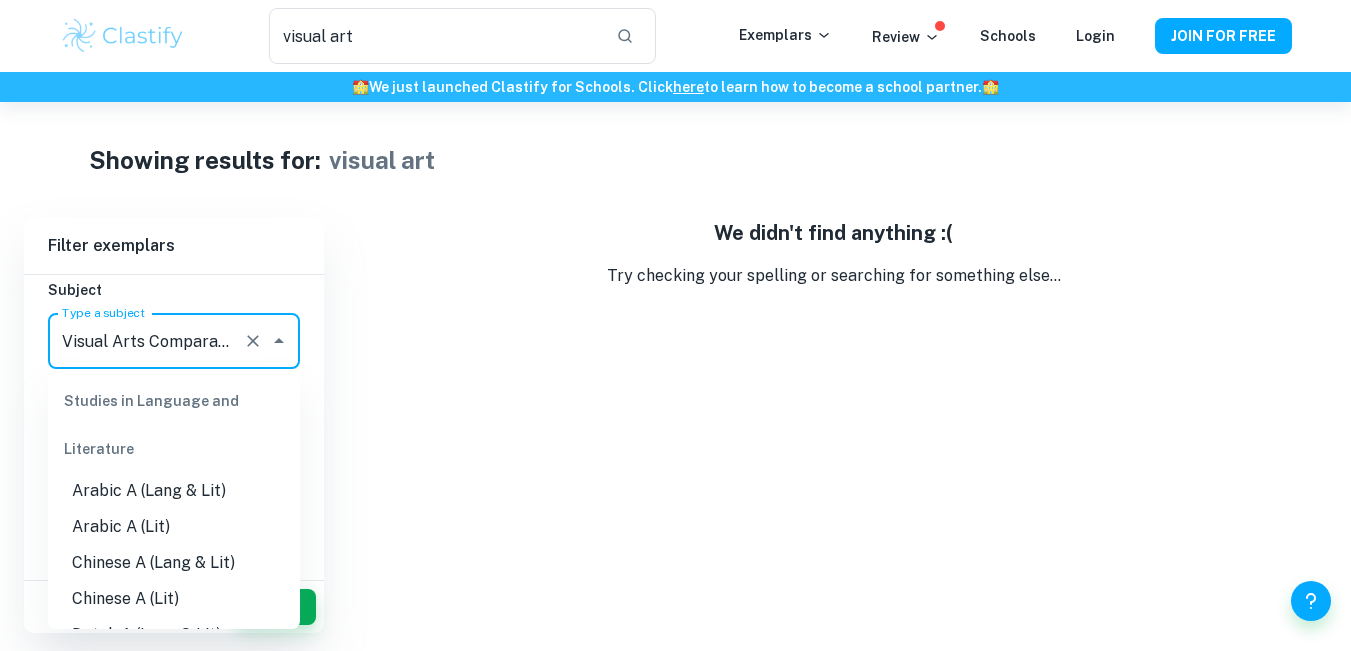 scroll, scrollTop: 0, scrollLeft: 58, axis: horizontal 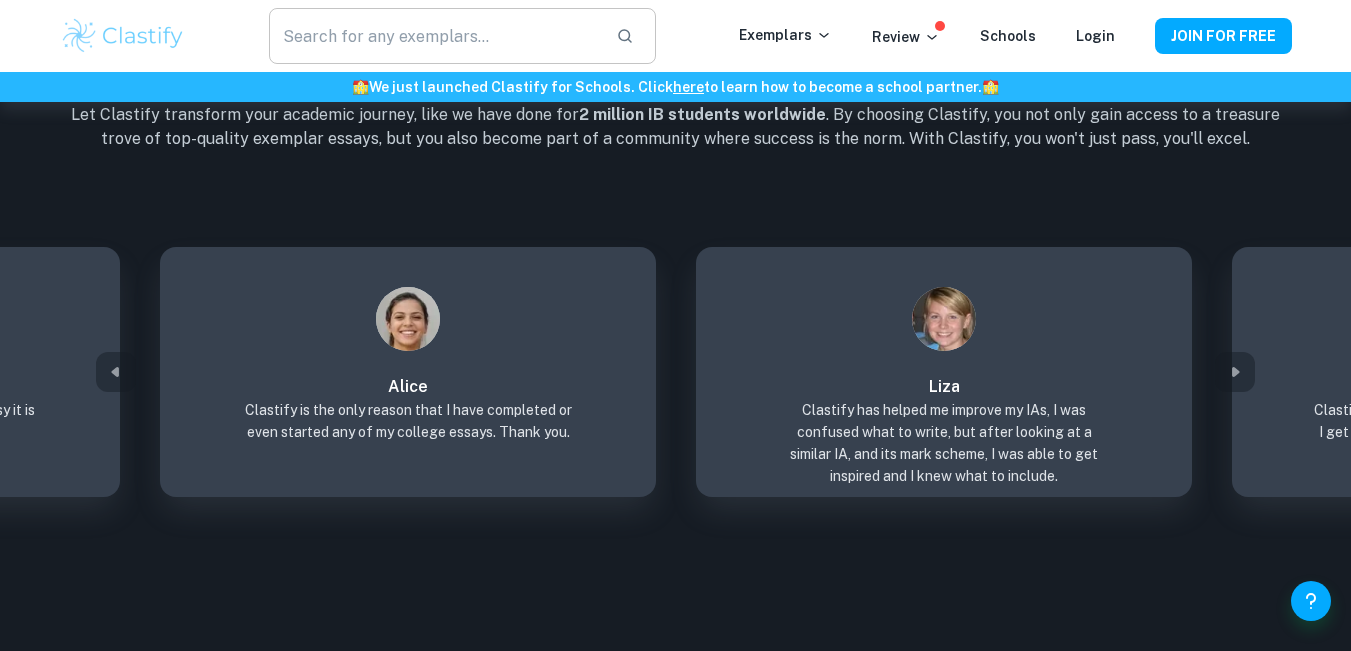 click at bounding box center (434, 36) 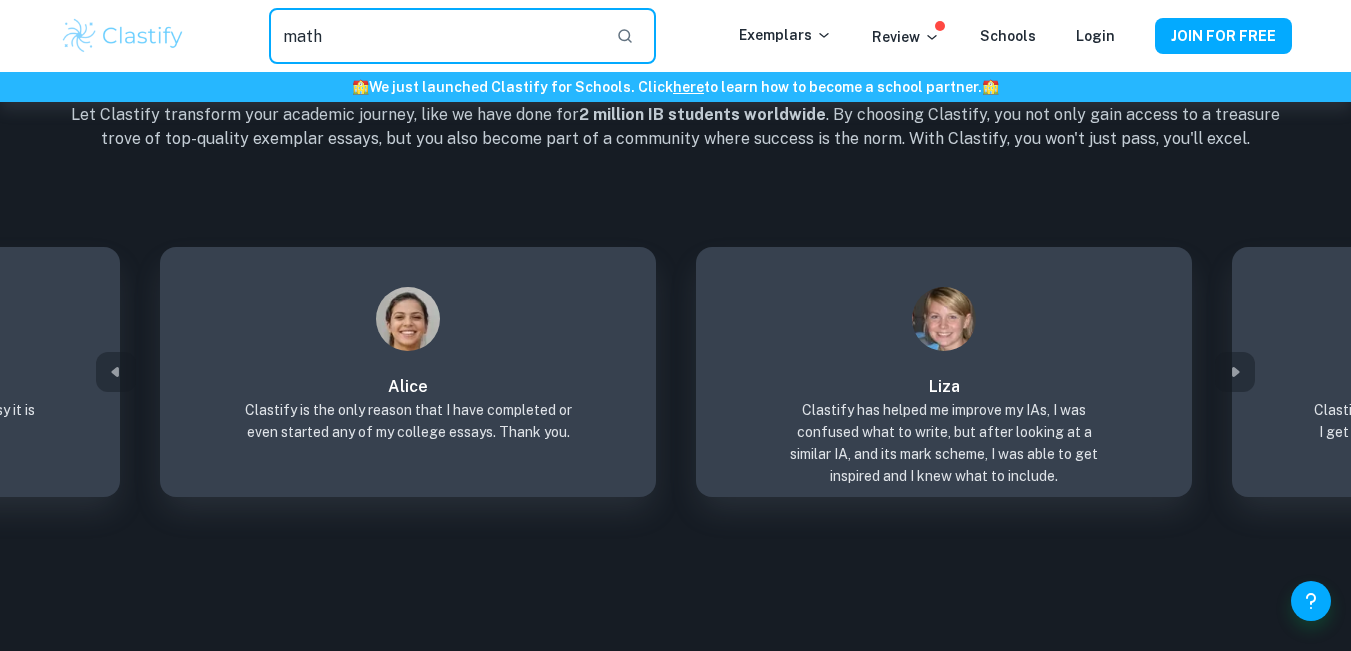 type on "math" 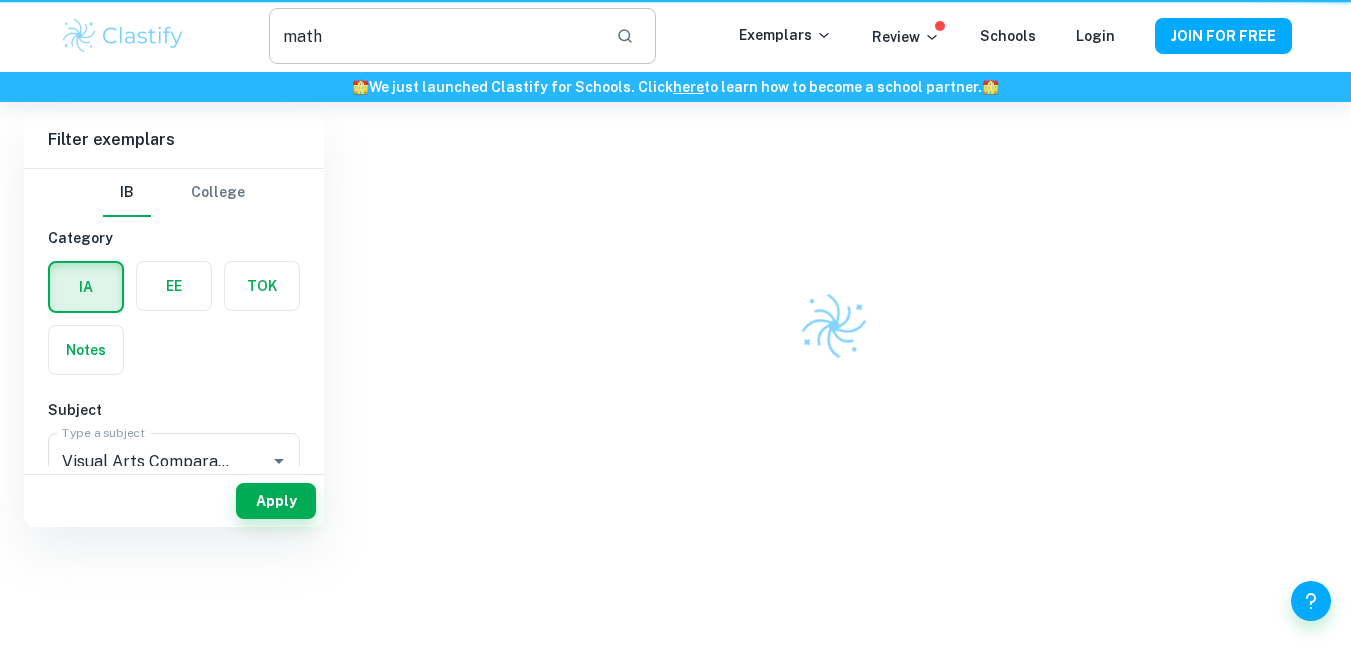 scroll, scrollTop: 0, scrollLeft: 0, axis: both 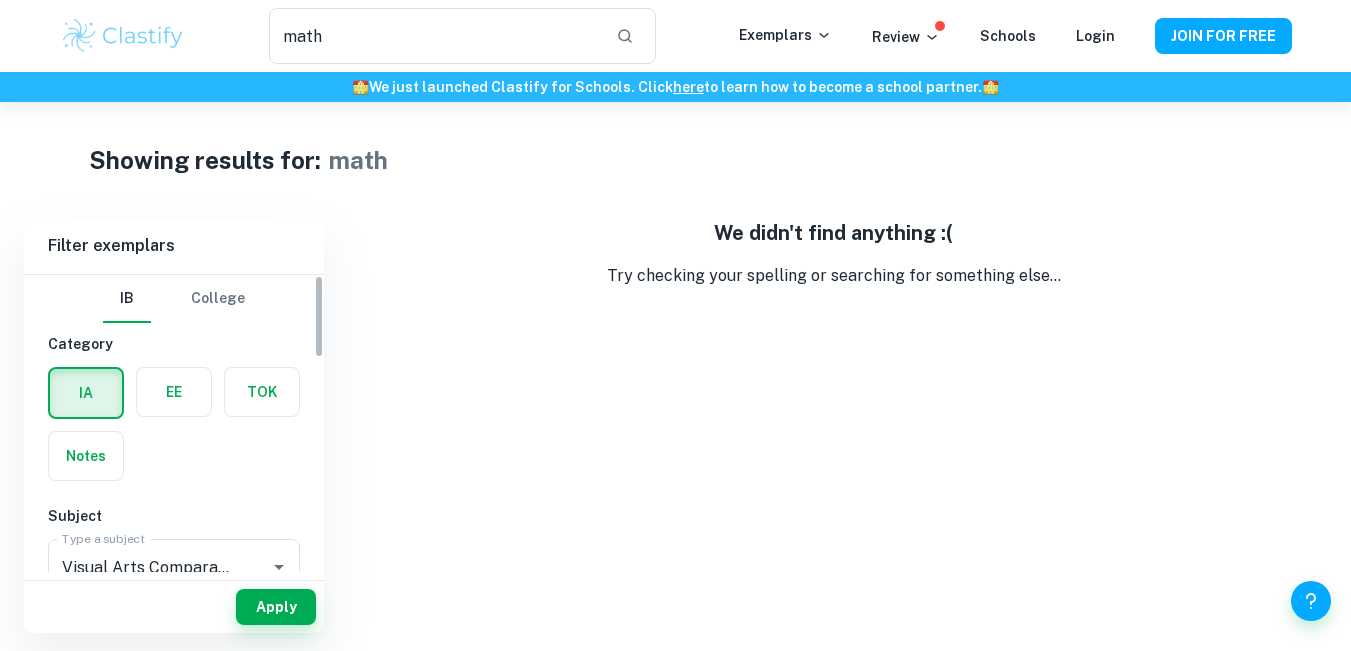 click at bounding box center (174, 392) 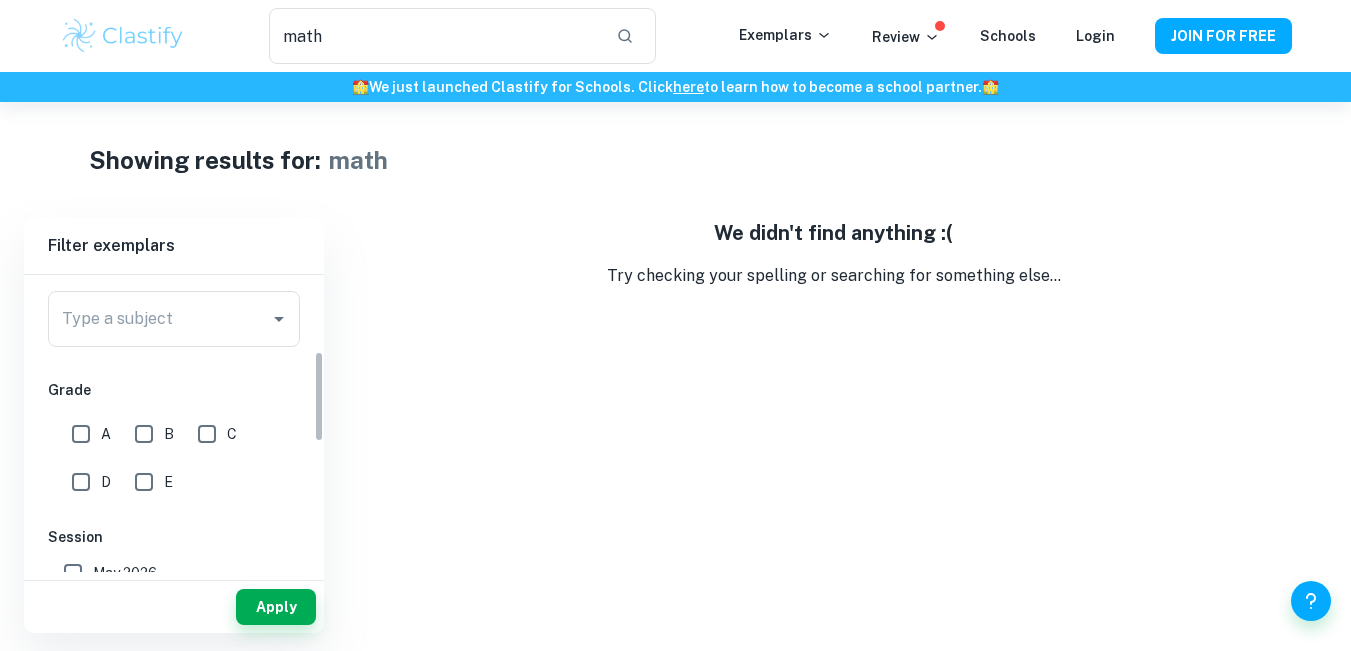 scroll, scrollTop: 219, scrollLeft: 0, axis: vertical 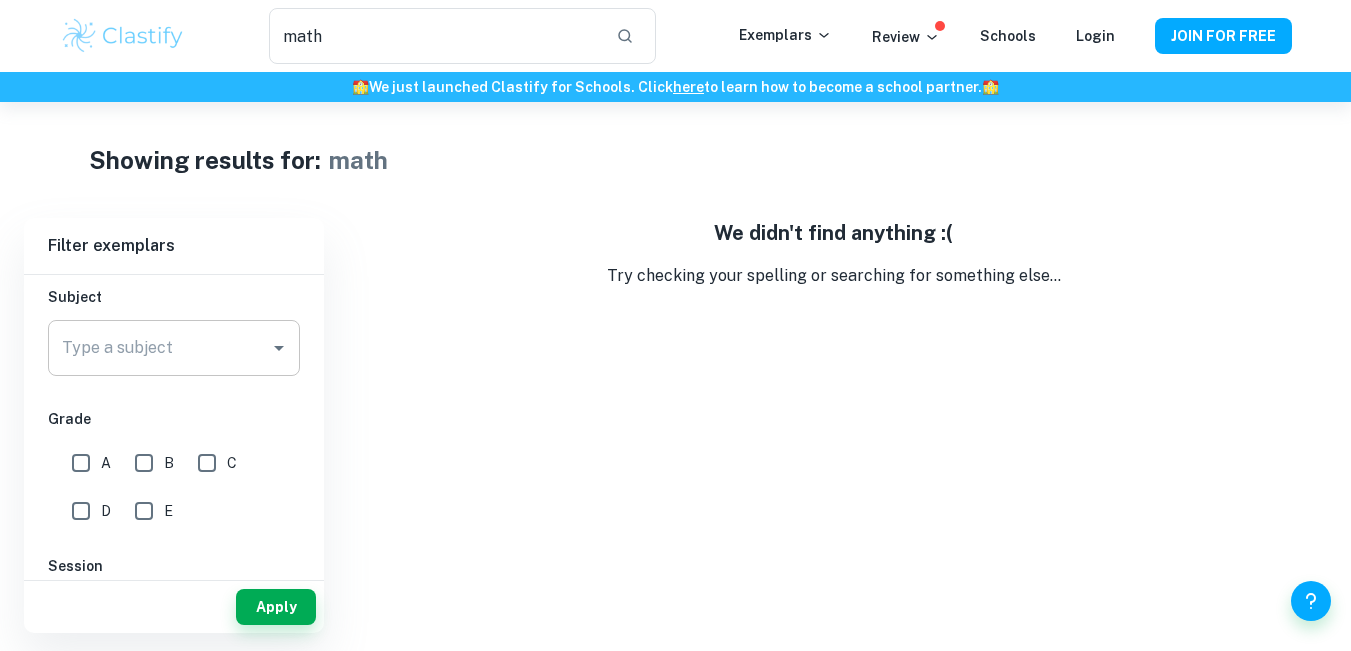click on "Type a subject" at bounding box center (159, 348) 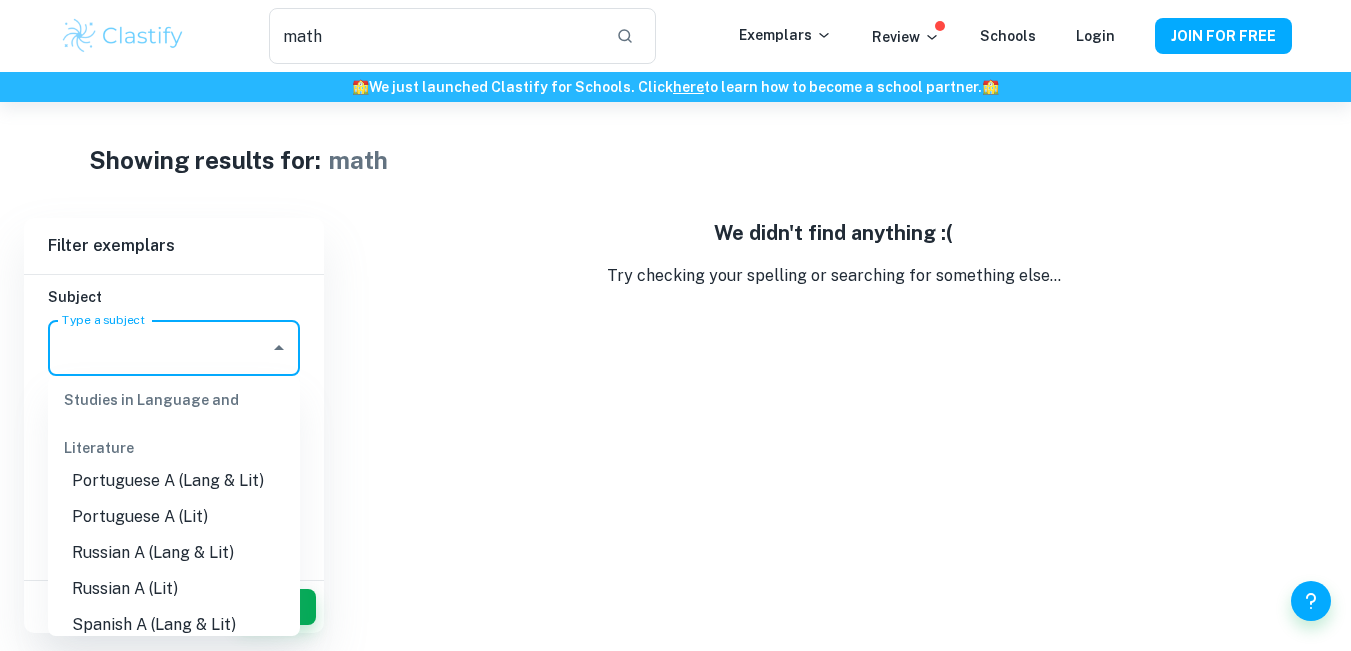 scroll, scrollTop: 732, scrollLeft: 0, axis: vertical 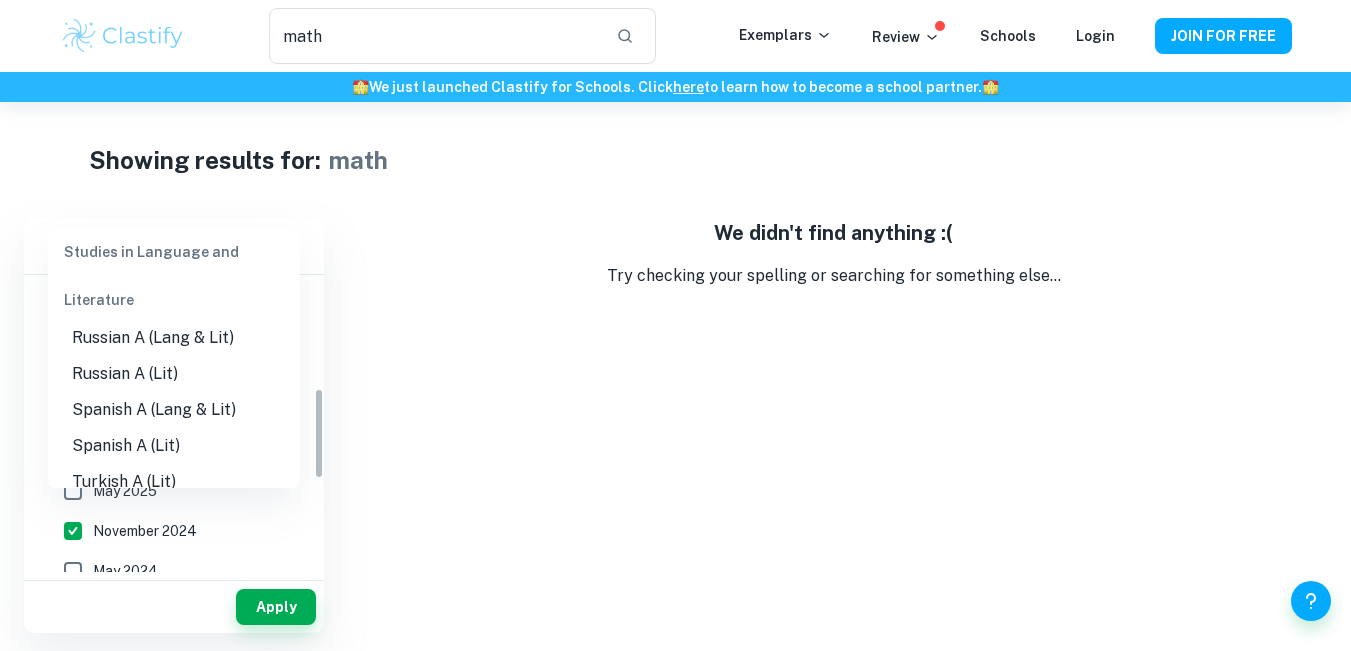 drag, startPoint x: 321, startPoint y: 388, endPoint x: 324, endPoint y: 432, distance: 44.102154 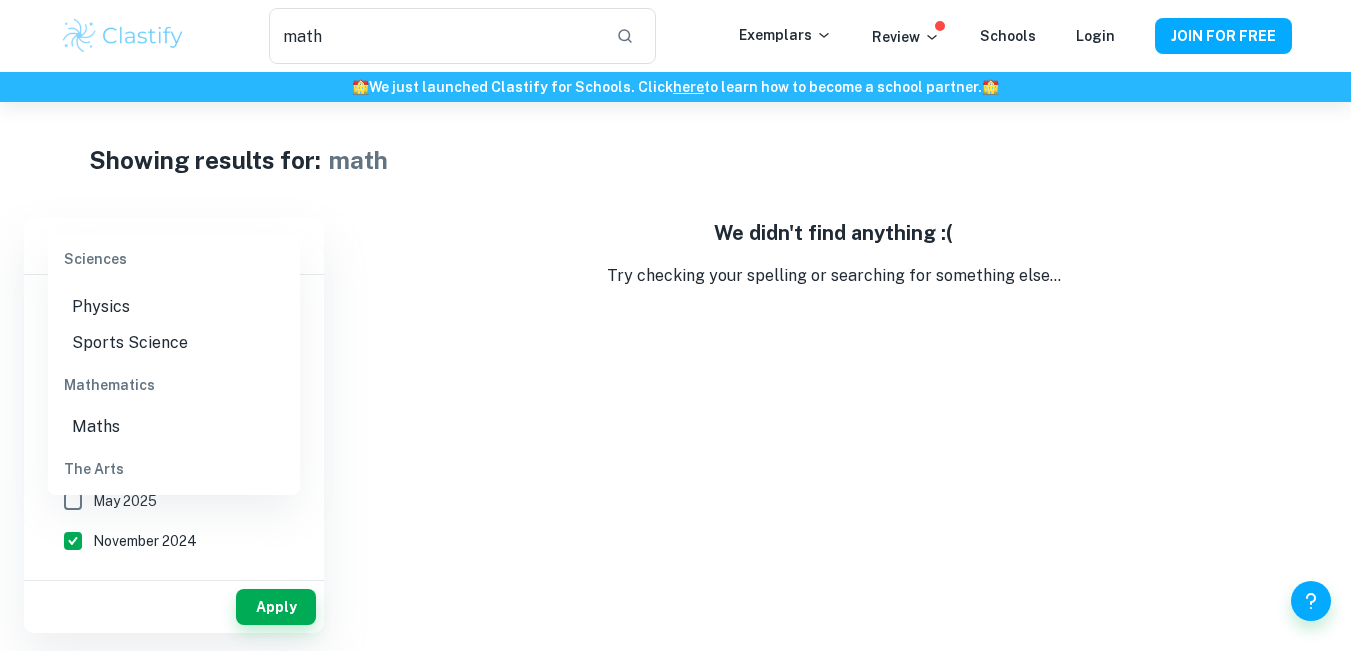 scroll, scrollTop: 2455, scrollLeft: 0, axis: vertical 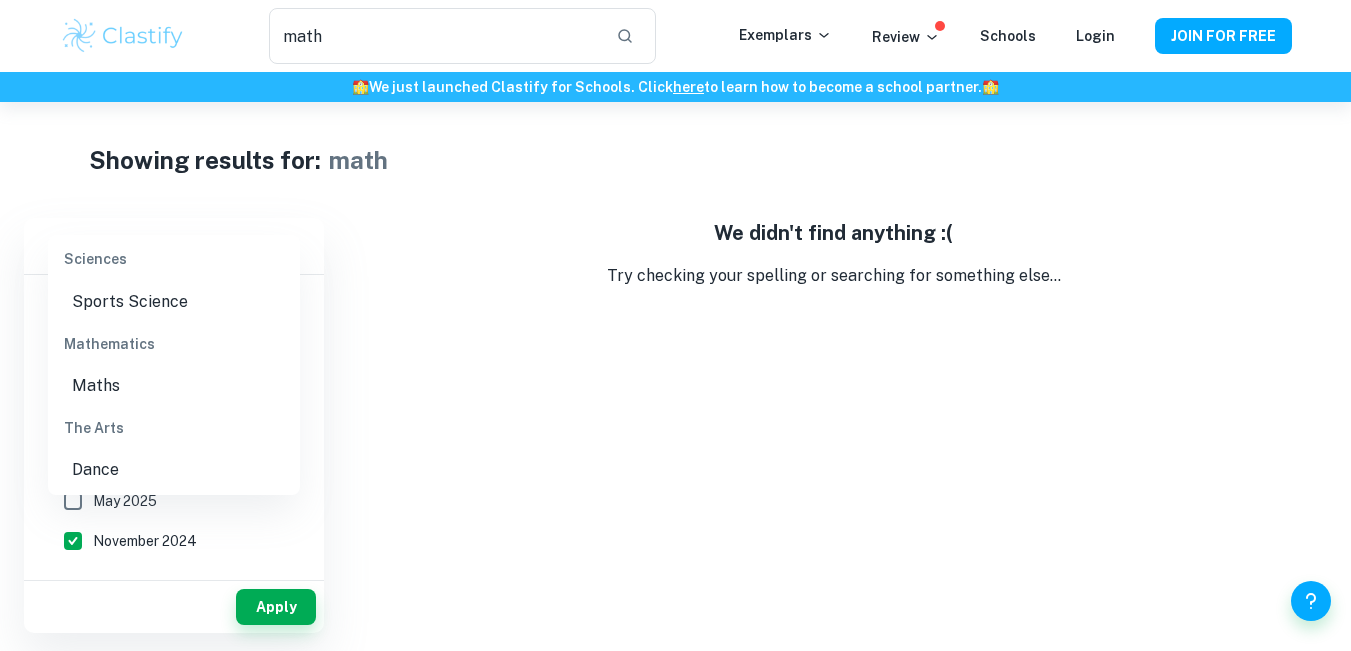 click on "Maths" at bounding box center (174, 386) 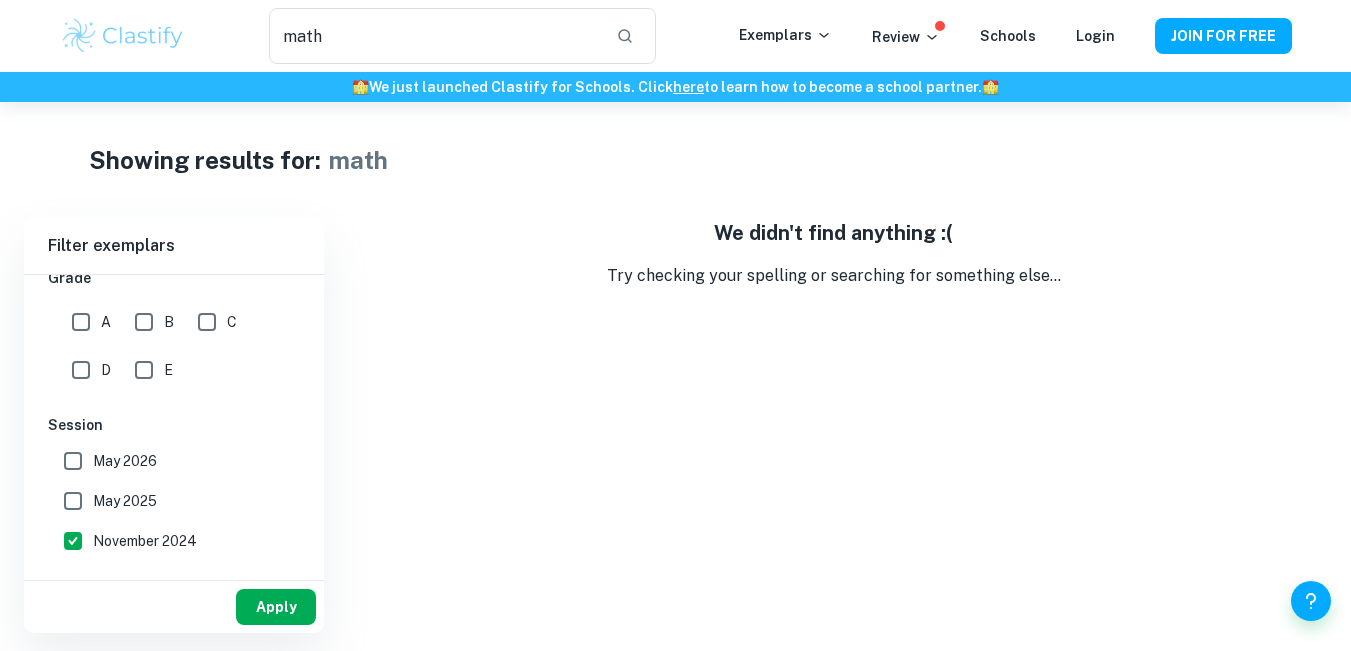 click on "Apply" at bounding box center [276, 607] 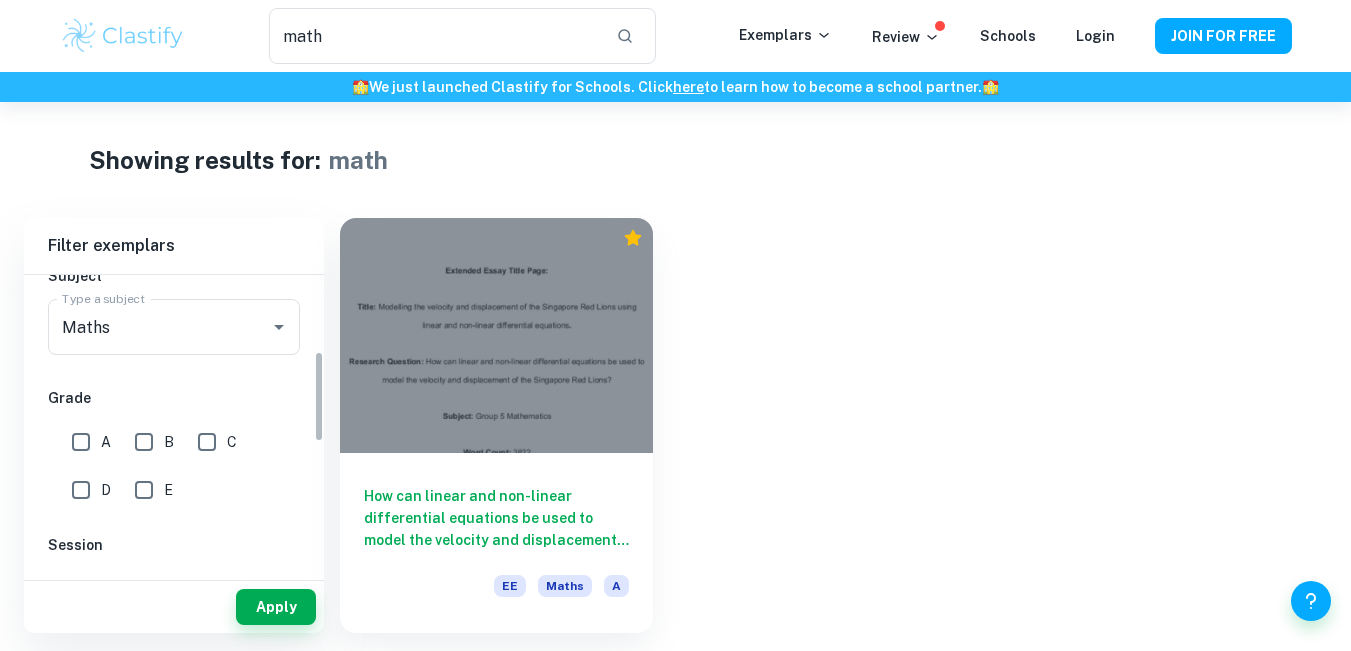 scroll, scrollTop: 232, scrollLeft: 0, axis: vertical 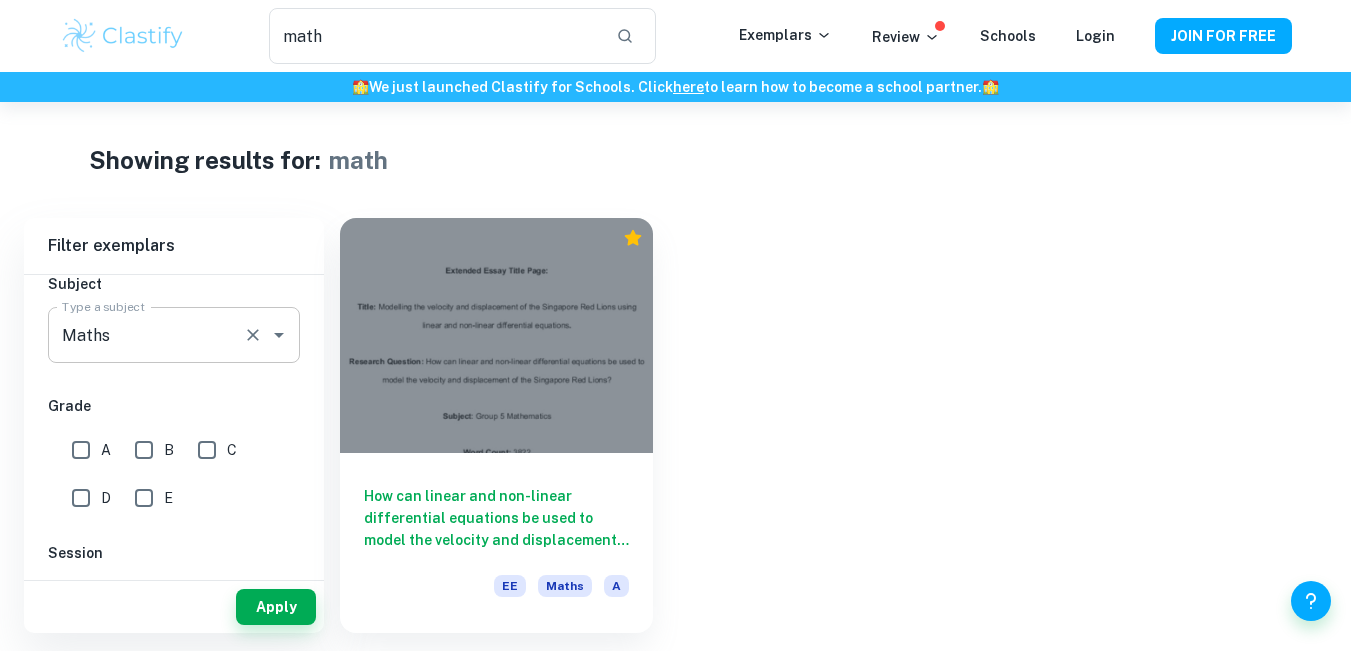click on "Maths" at bounding box center (146, 335) 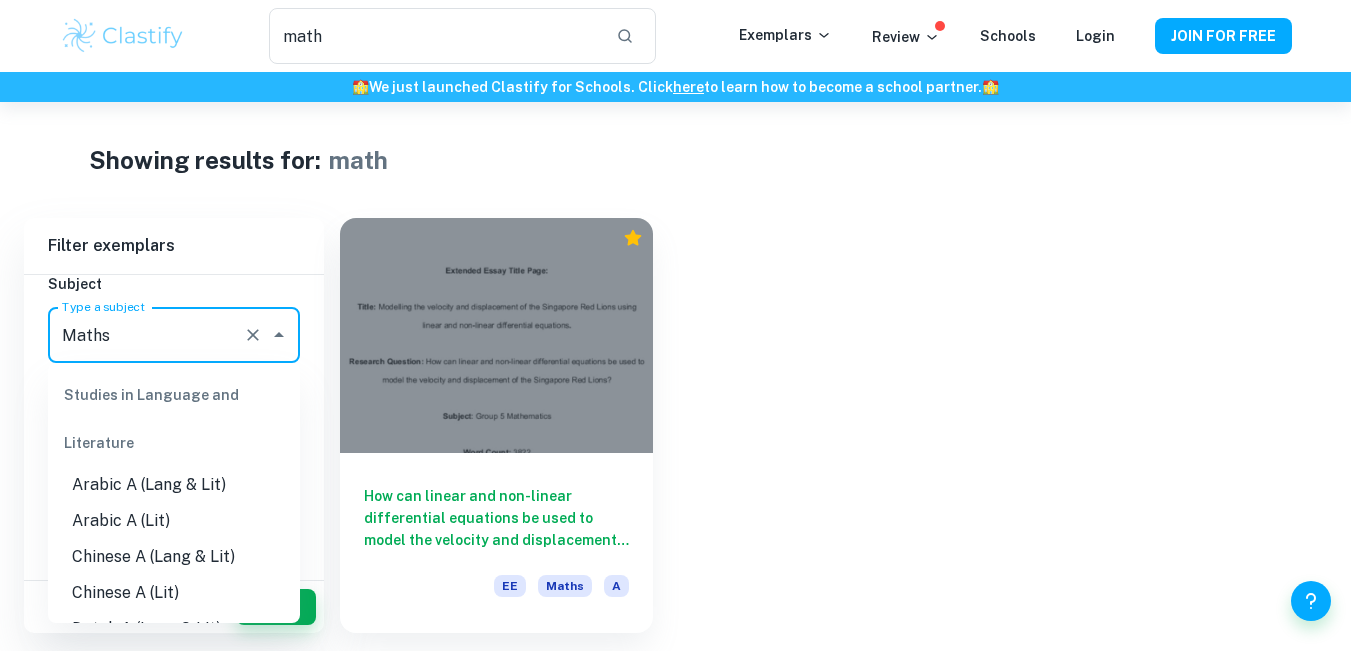 scroll, scrollTop: 2388, scrollLeft: 0, axis: vertical 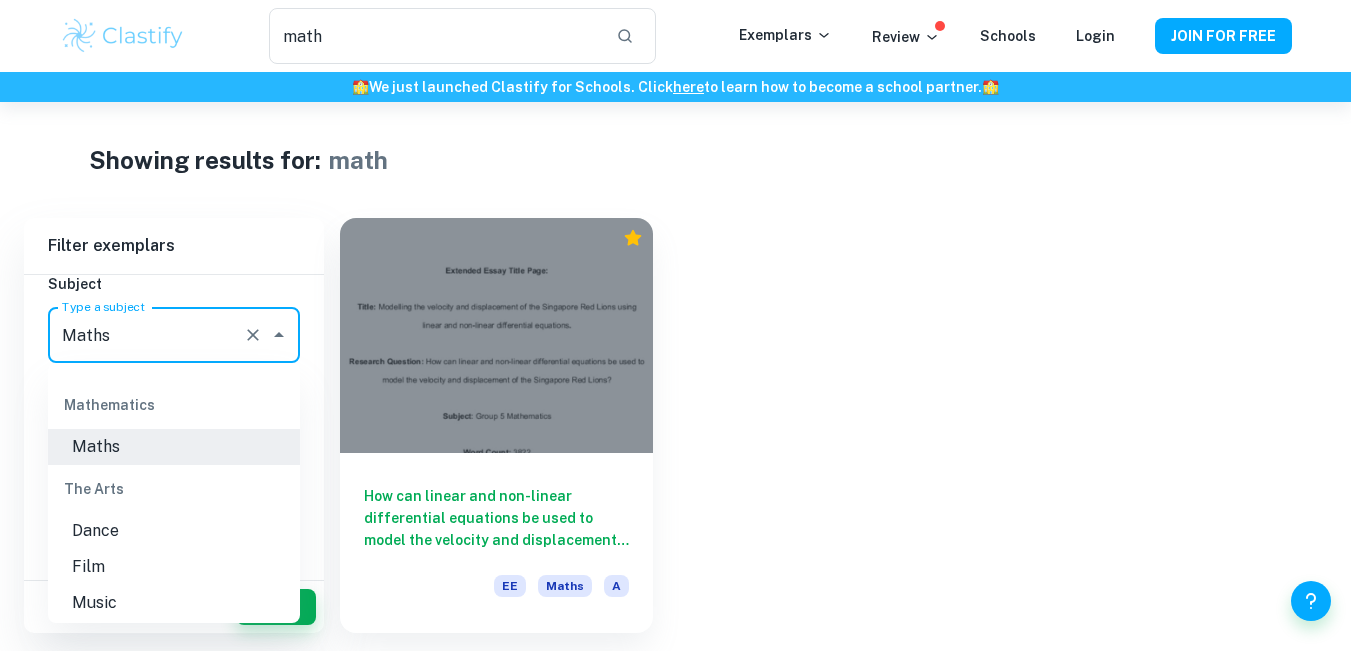click on "Maths" at bounding box center [174, 447] 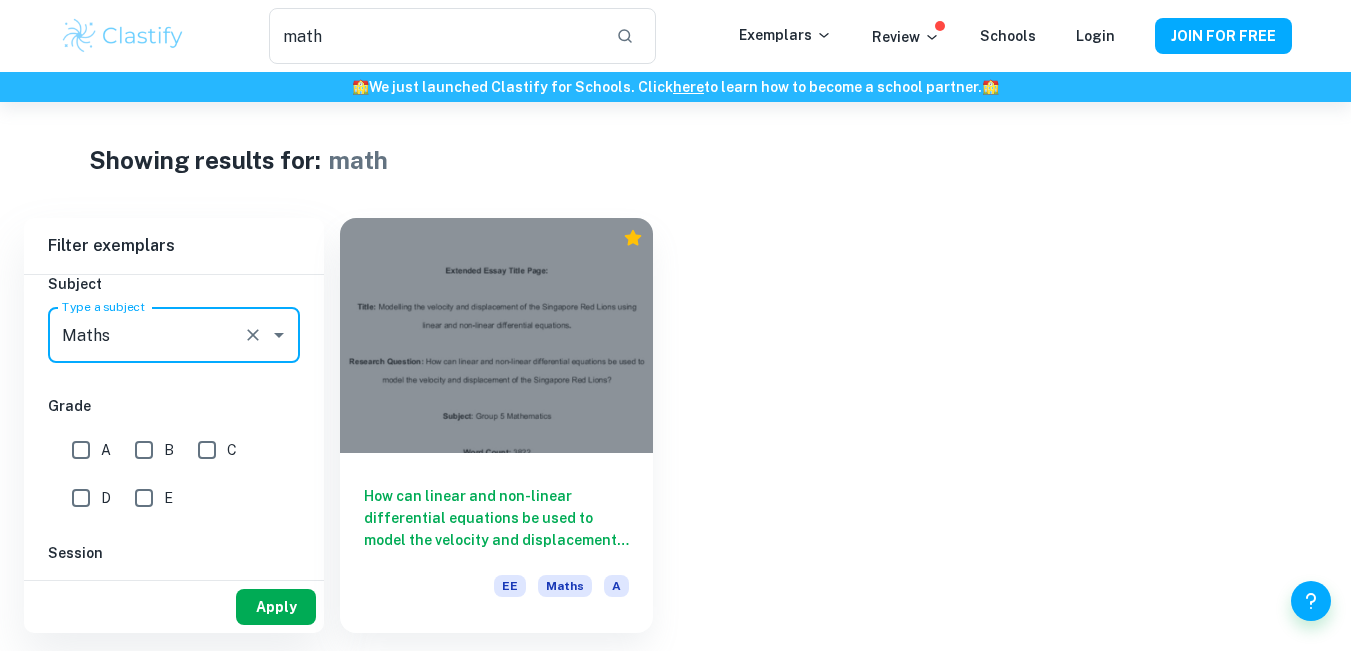 click on "Apply" at bounding box center (276, 607) 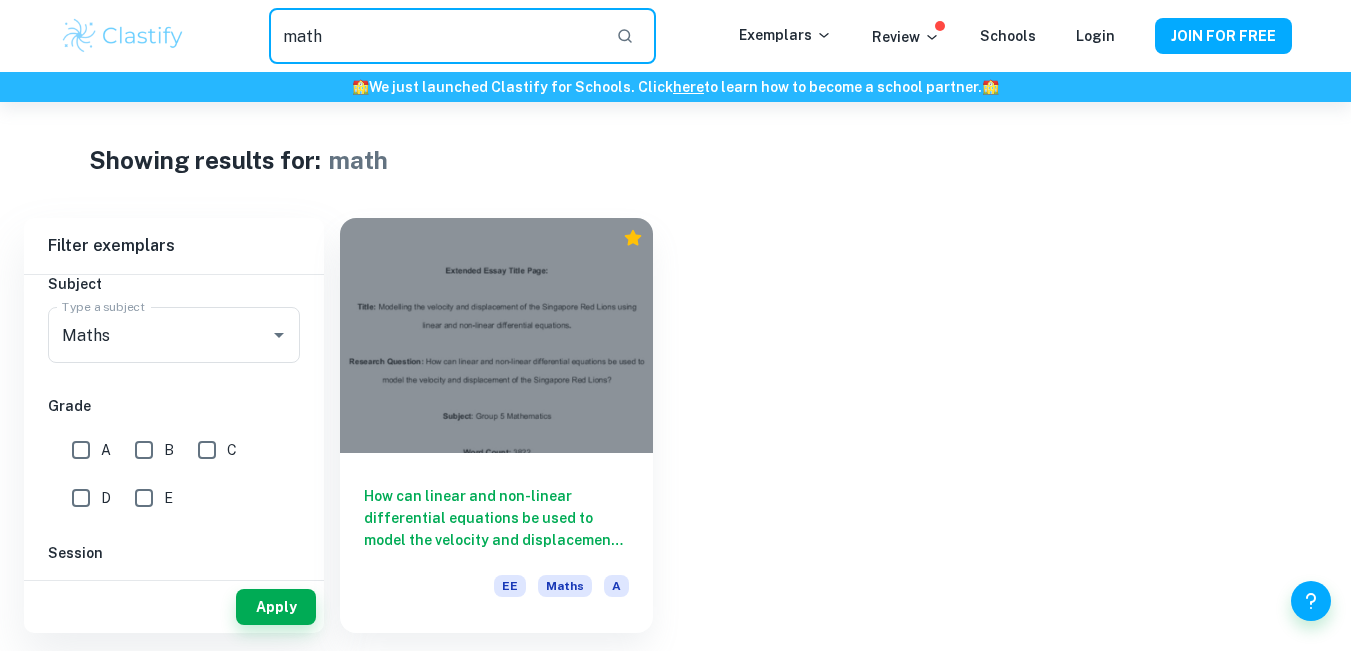 click on "math" at bounding box center (434, 36) 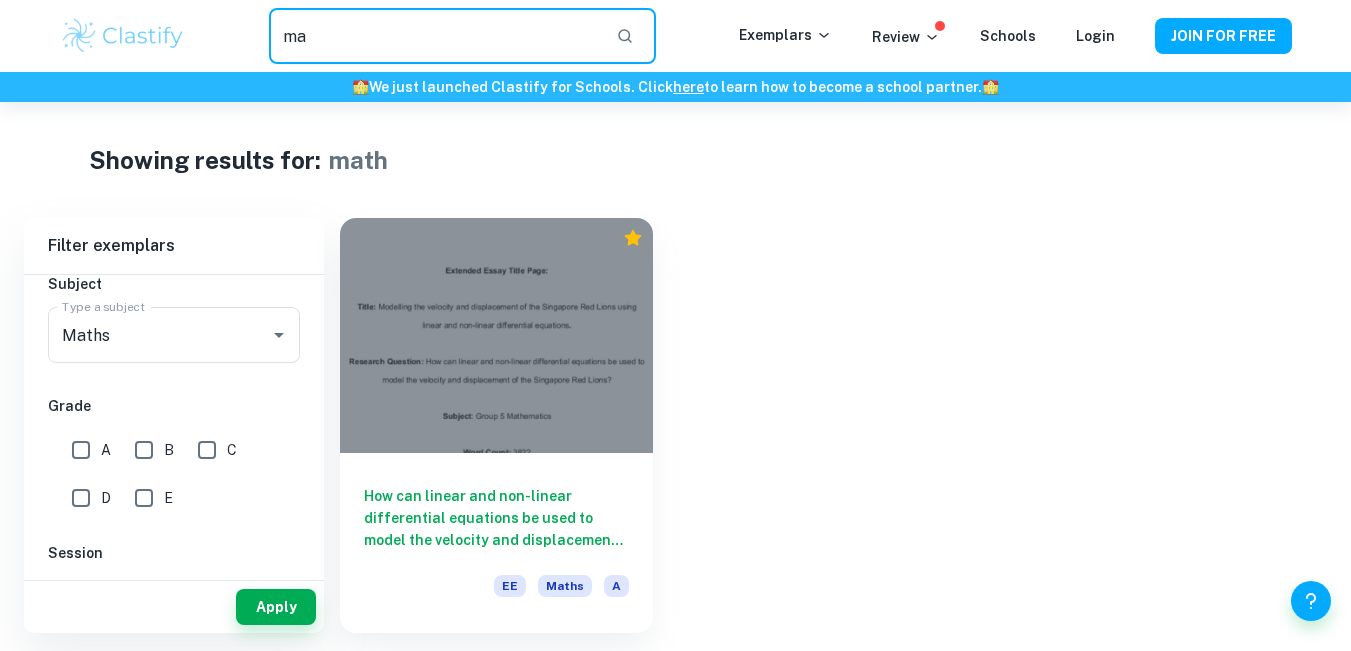 type on "m" 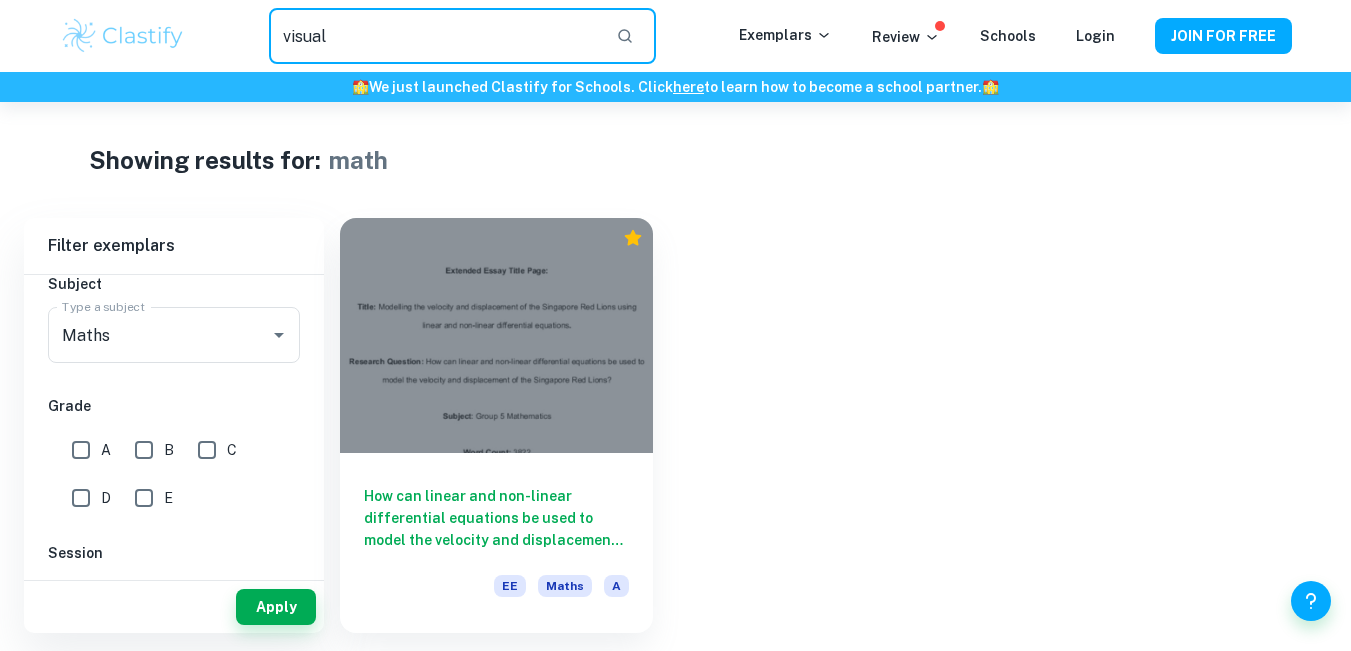 type on "visual" 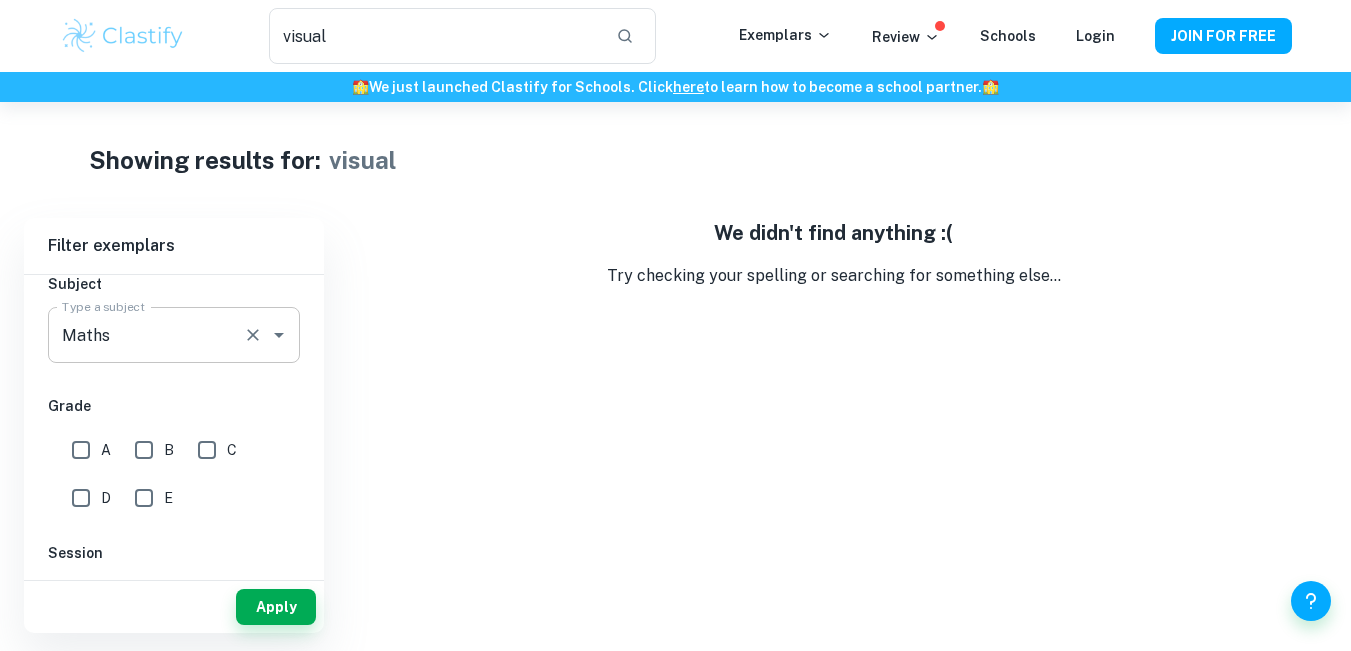click 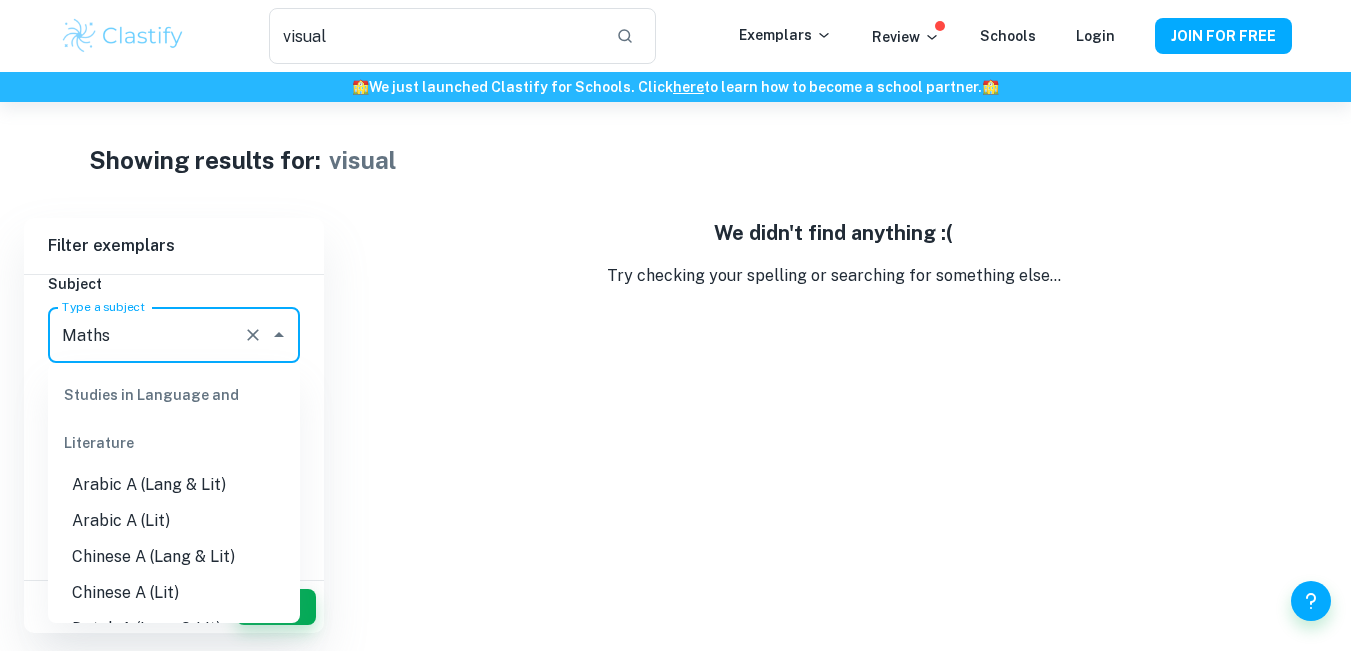 scroll, scrollTop: 2388, scrollLeft: 0, axis: vertical 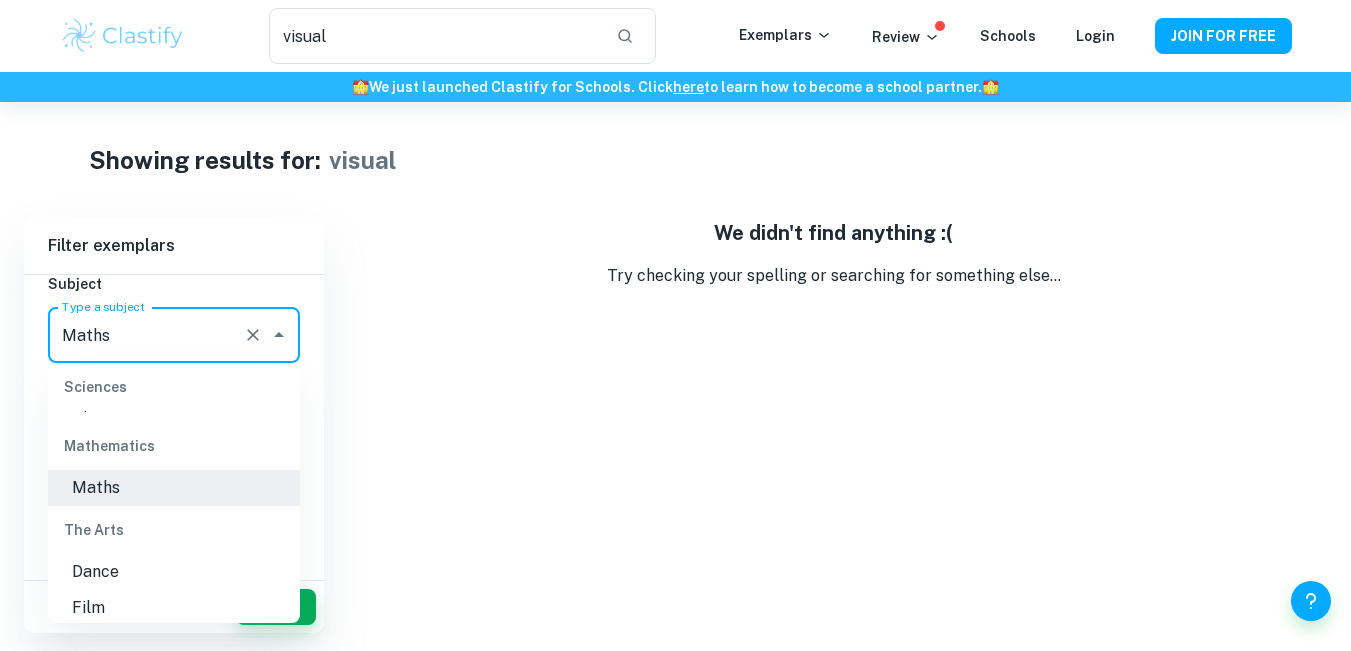 click on "Maths" at bounding box center (174, 488) 